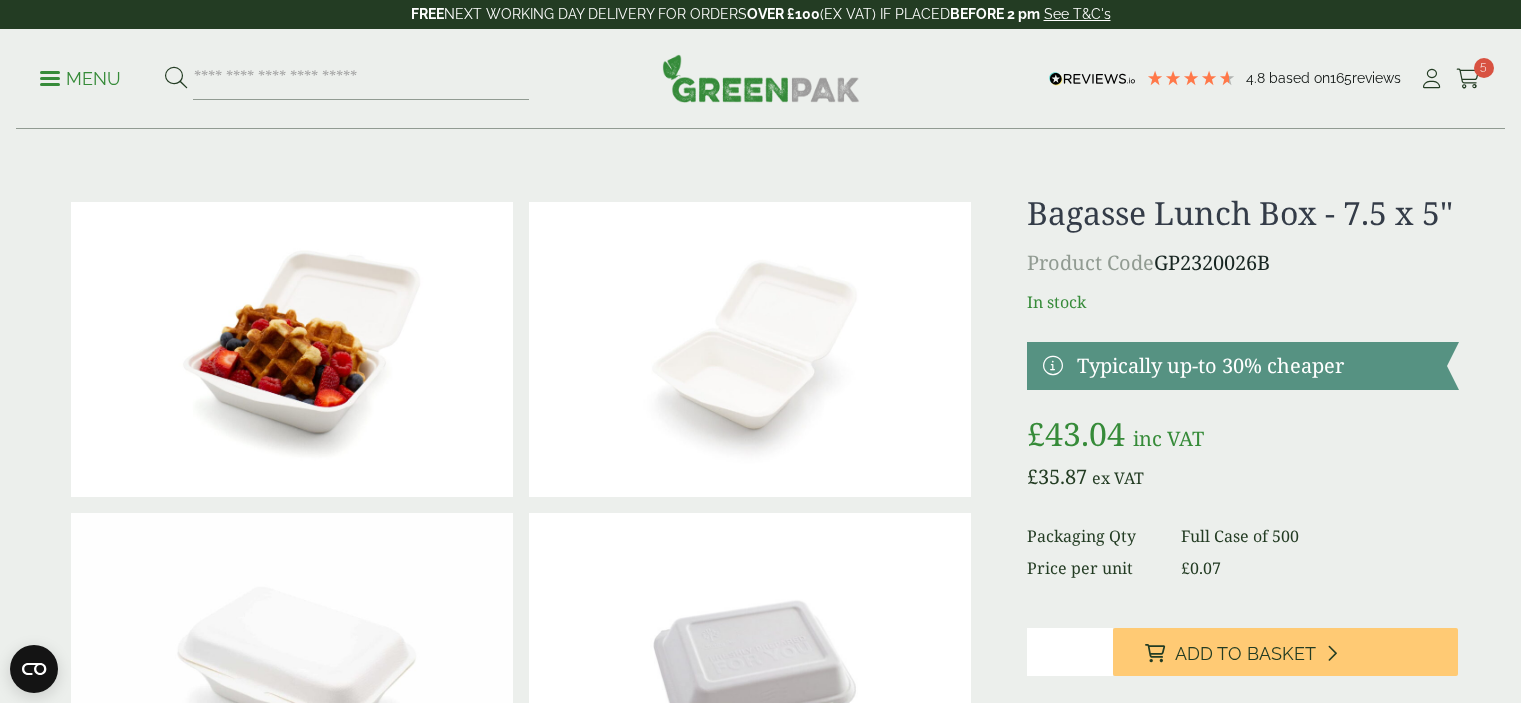 scroll, scrollTop: 2401, scrollLeft: 0, axis: vertical 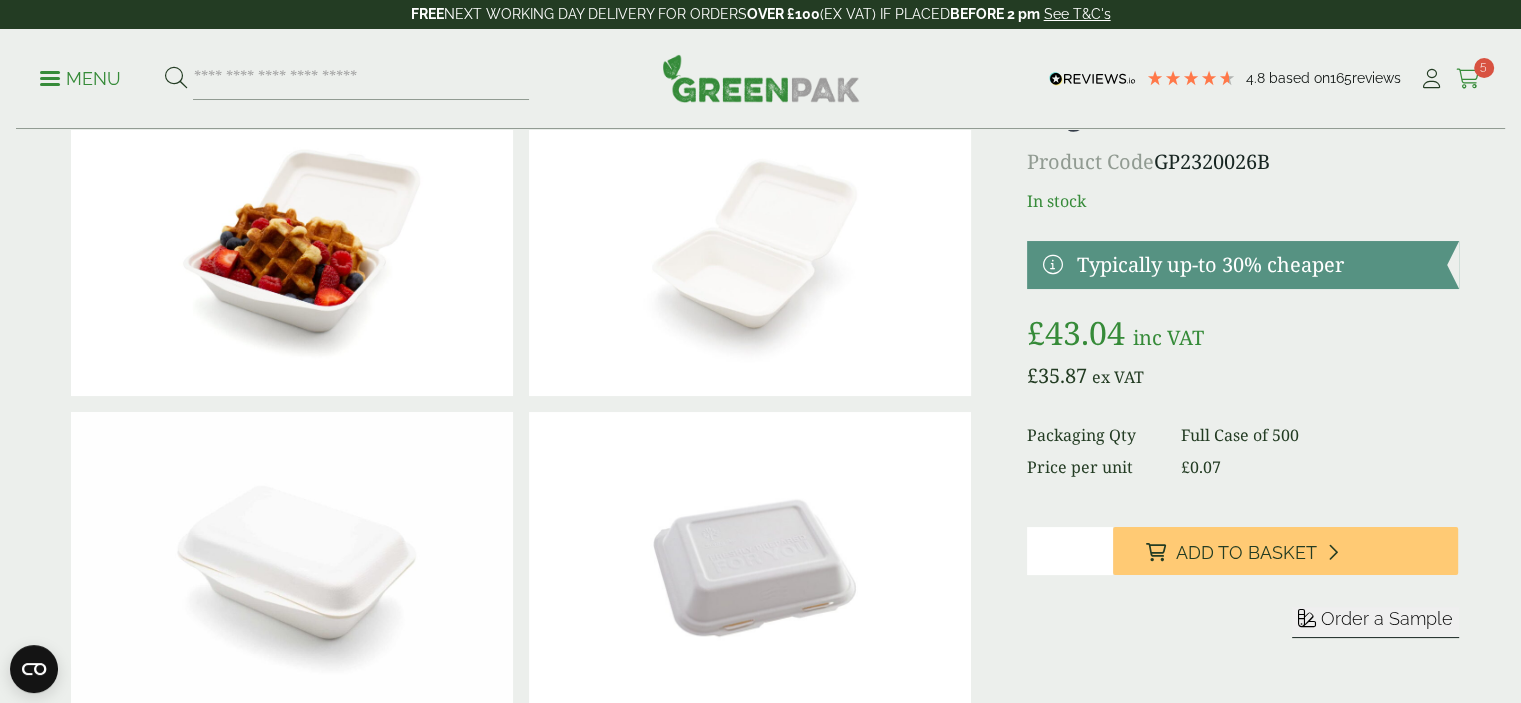 click at bounding box center [1468, 79] 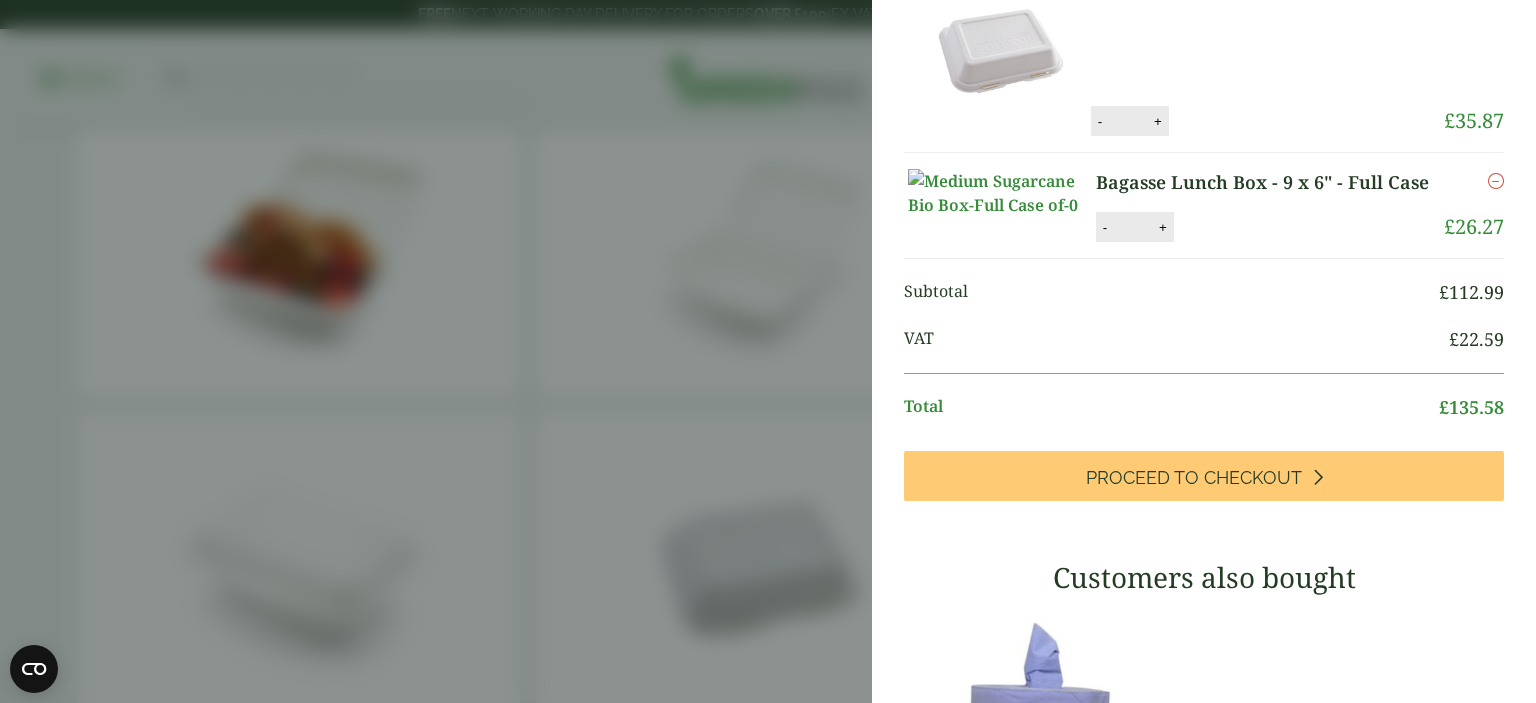 scroll, scrollTop: 0, scrollLeft: 0, axis: both 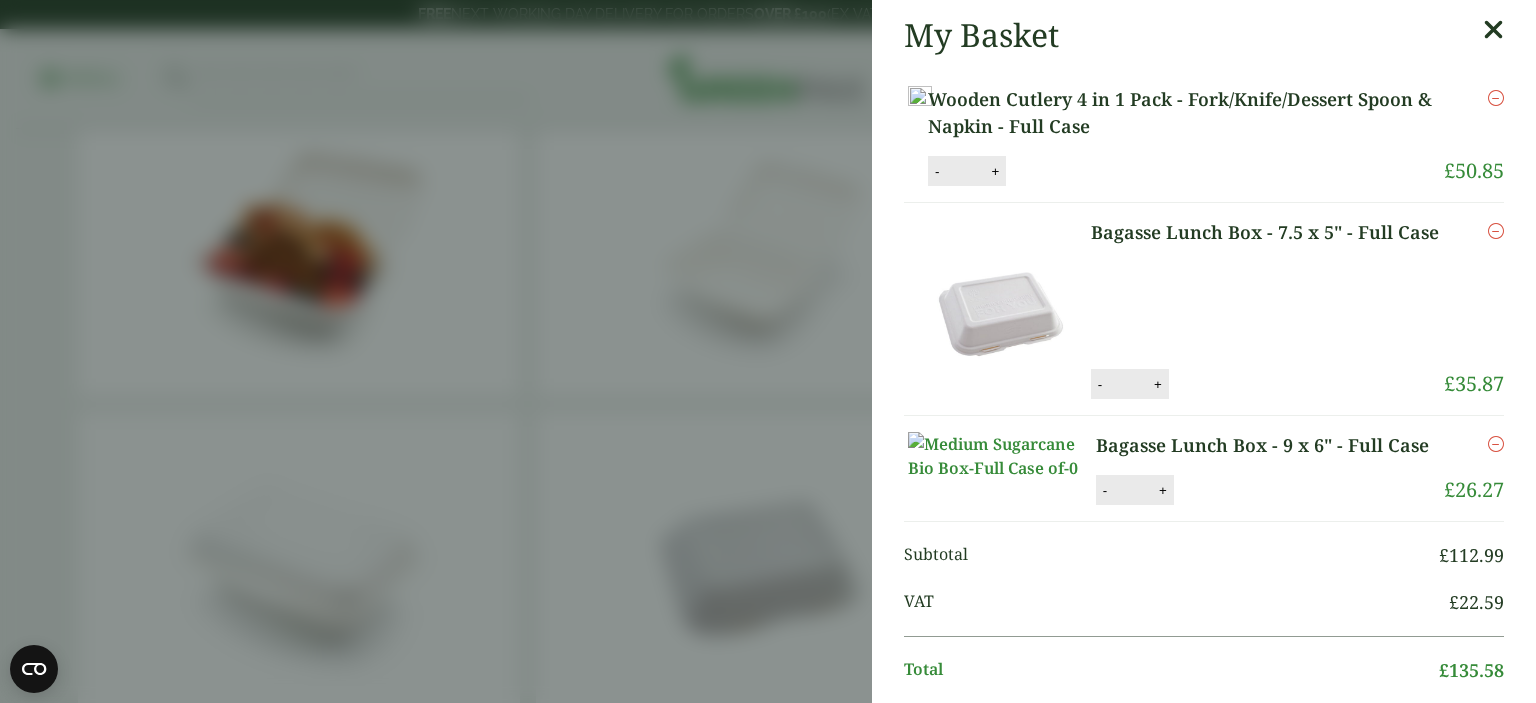 click at bounding box center [1493, 30] 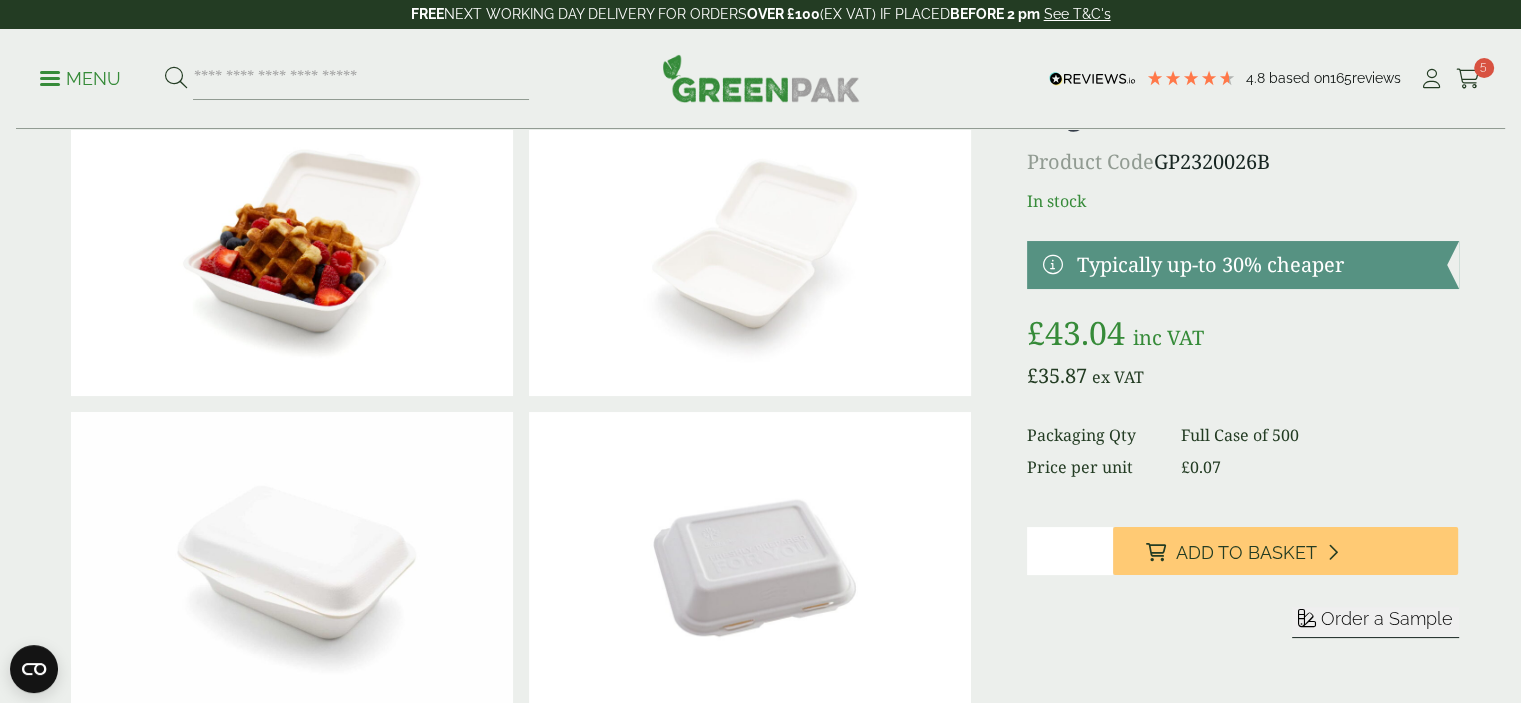 click on "Menu" at bounding box center [80, 77] 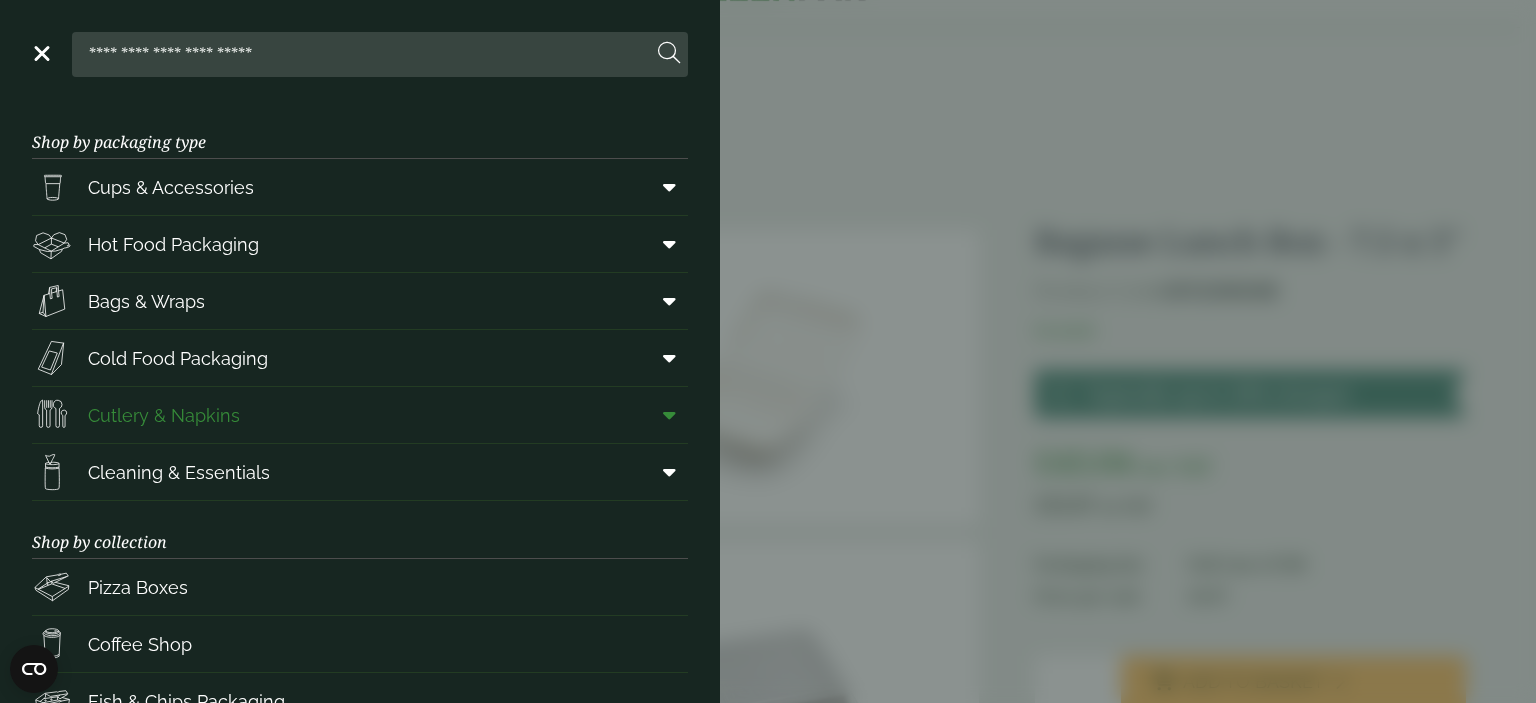 click on "Cutlery & Napkins" at bounding box center [360, 415] 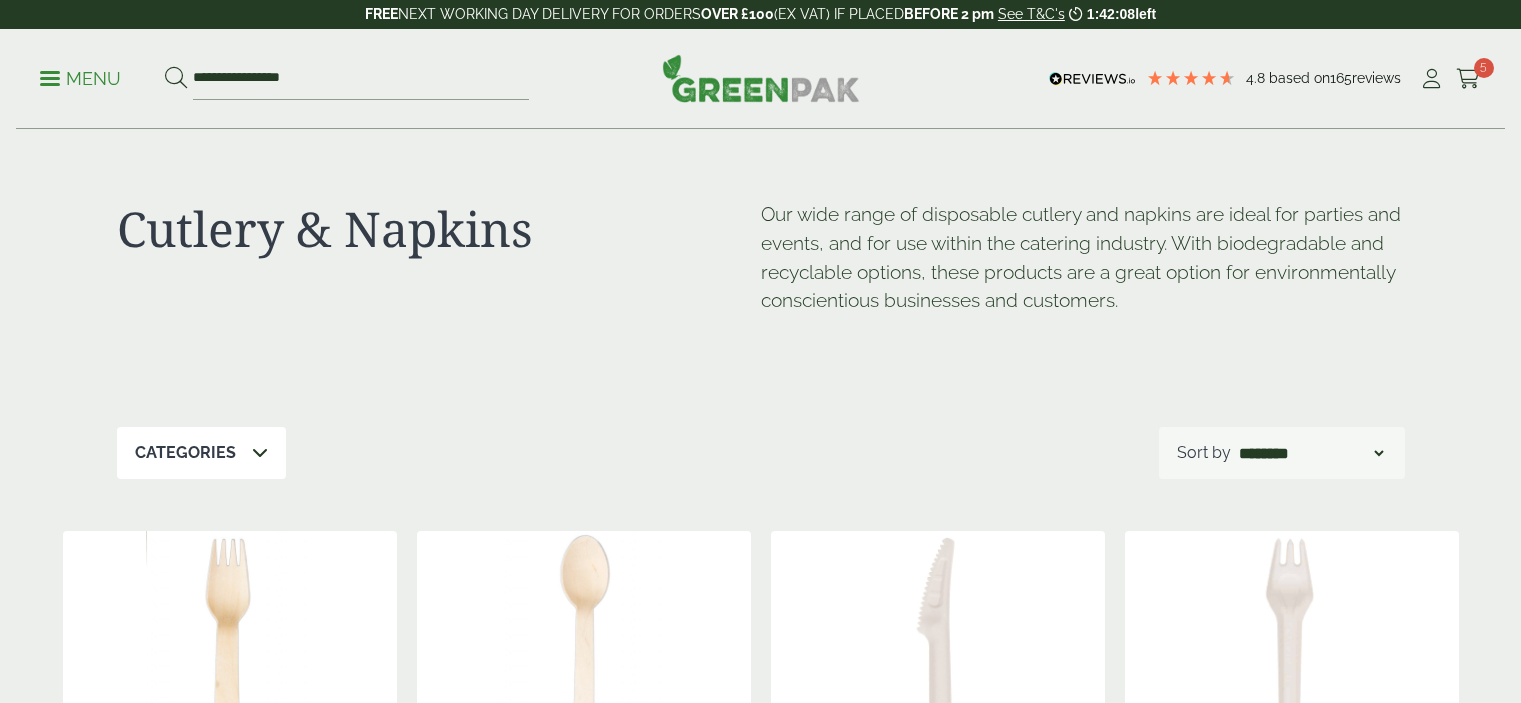 scroll, scrollTop: 0, scrollLeft: 0, axis: both 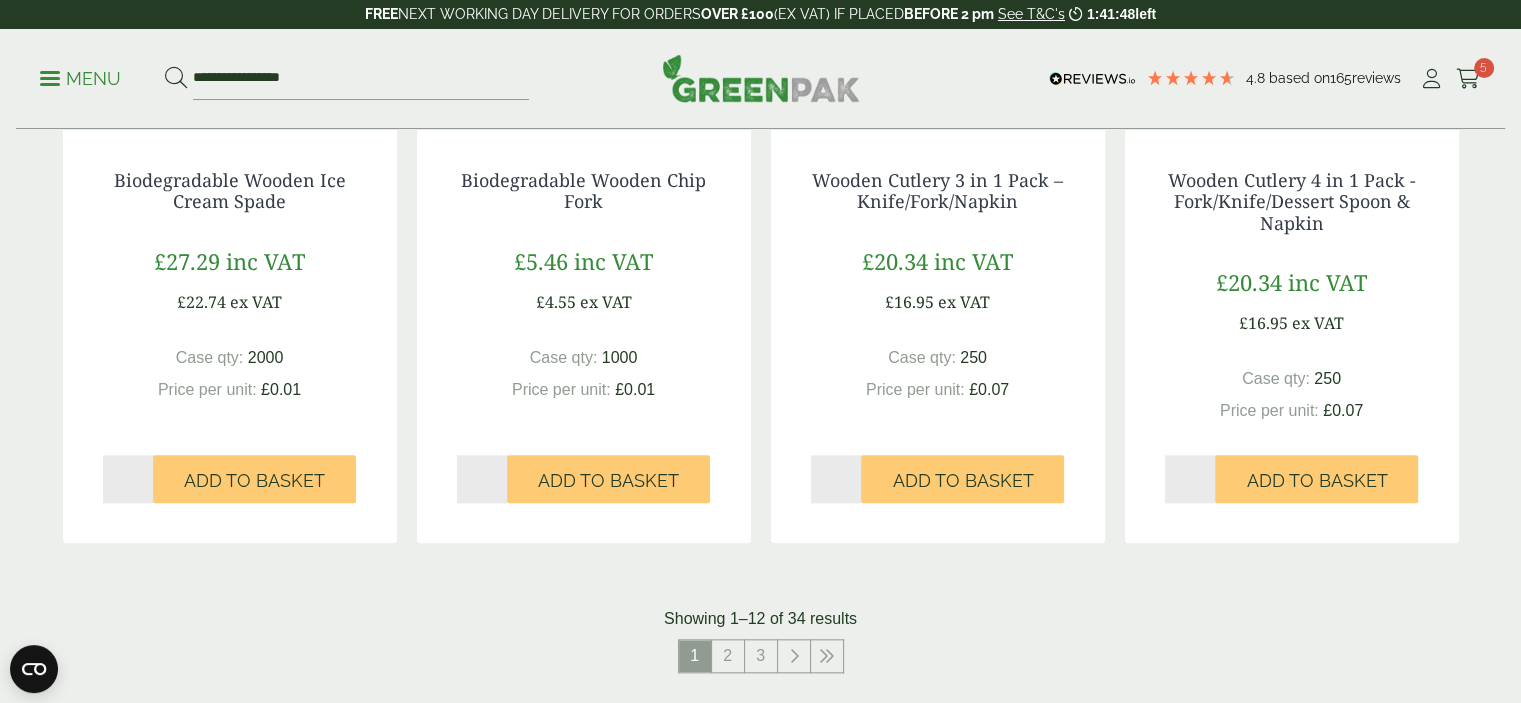 drag, startPoint x: 1529, startPoint y: 84, endPoint x: 1532, endPoint y: 467, distance: 383.01175 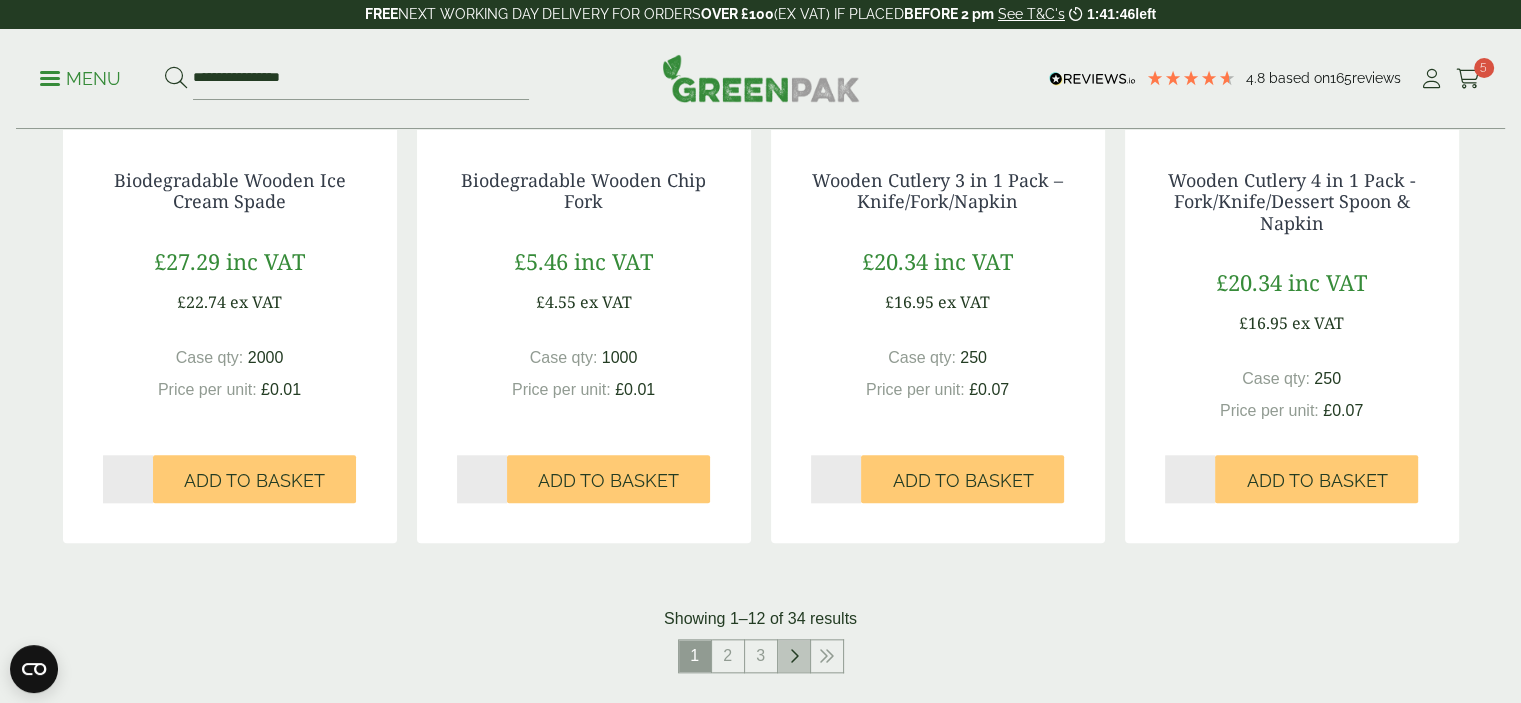 click at bounding box center [794, 656] 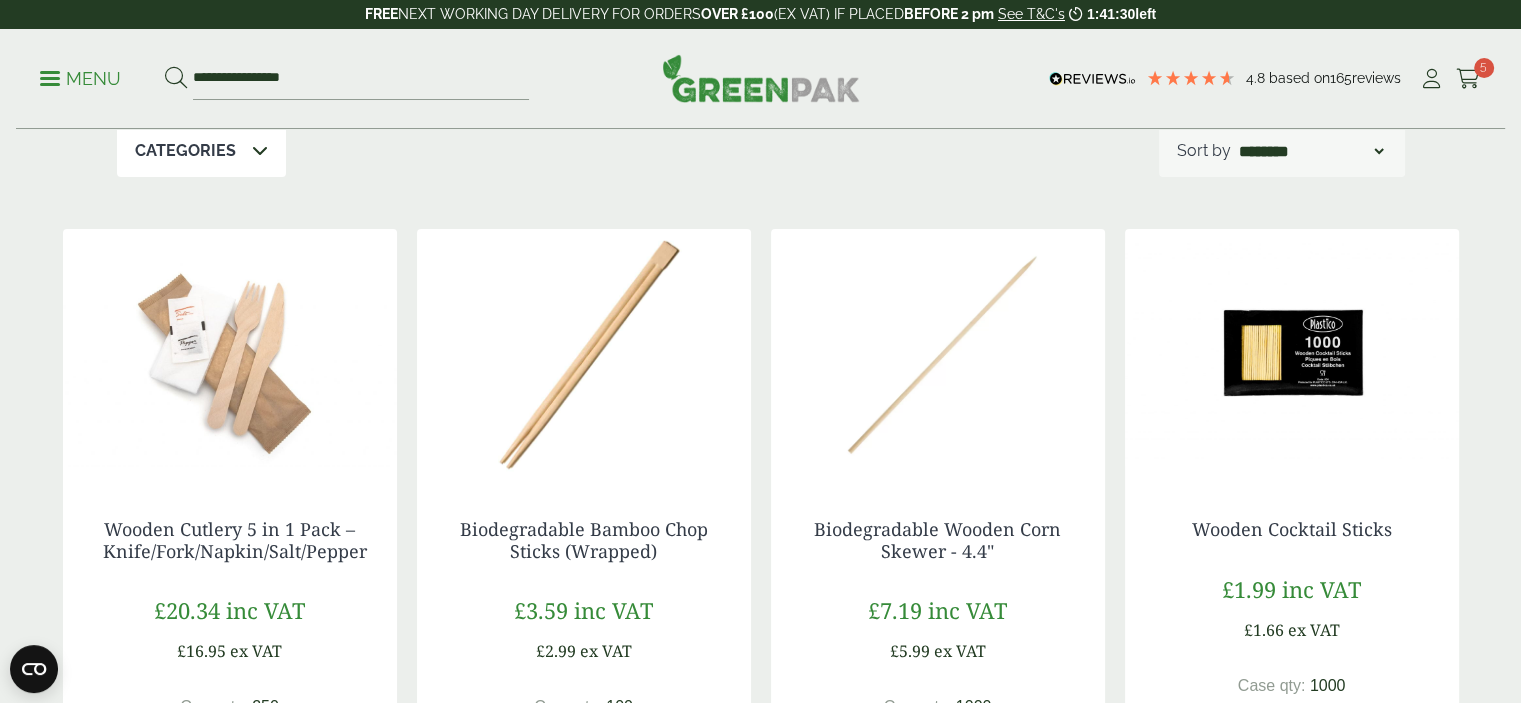 scroll, scrollTop: 298, scrollLeft: 0, axis: vertical 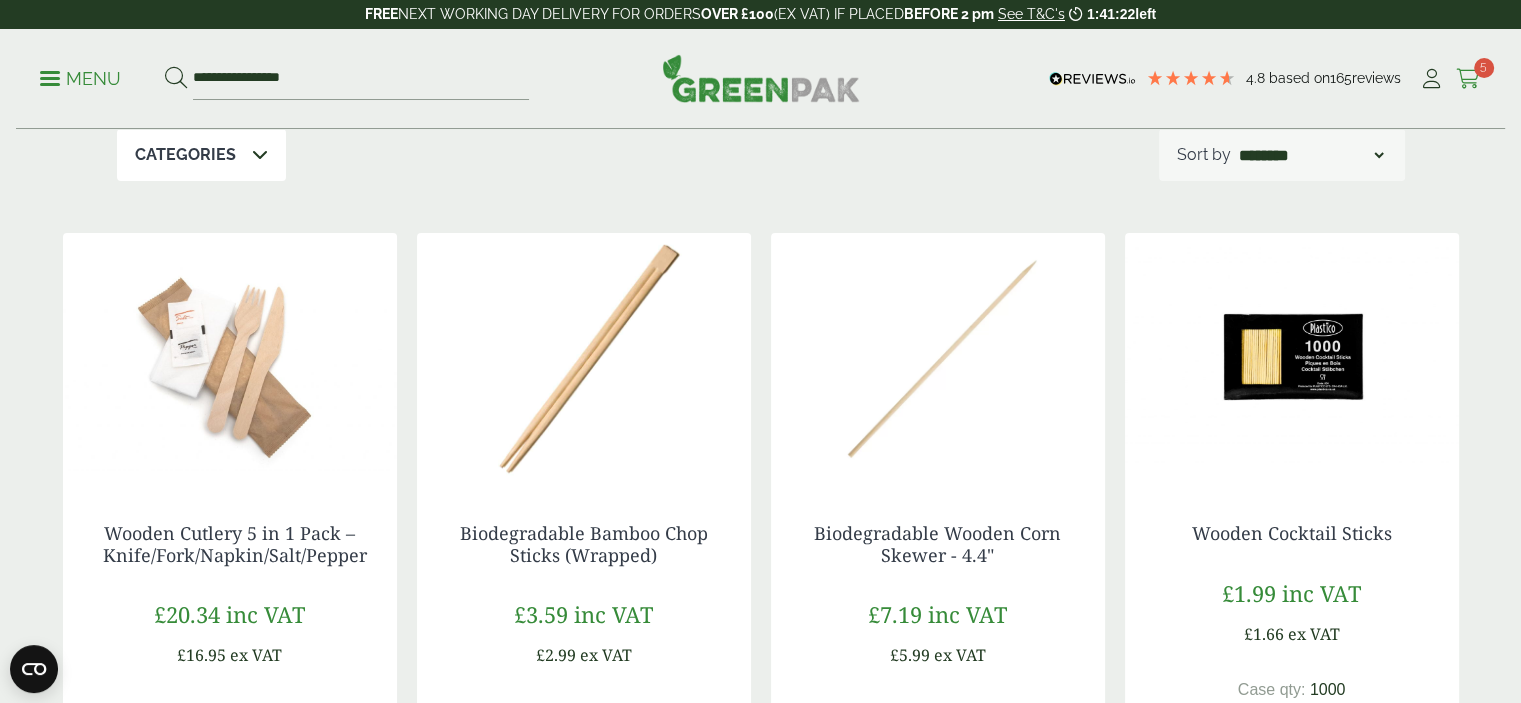 click at bounding box center (1468, 79) 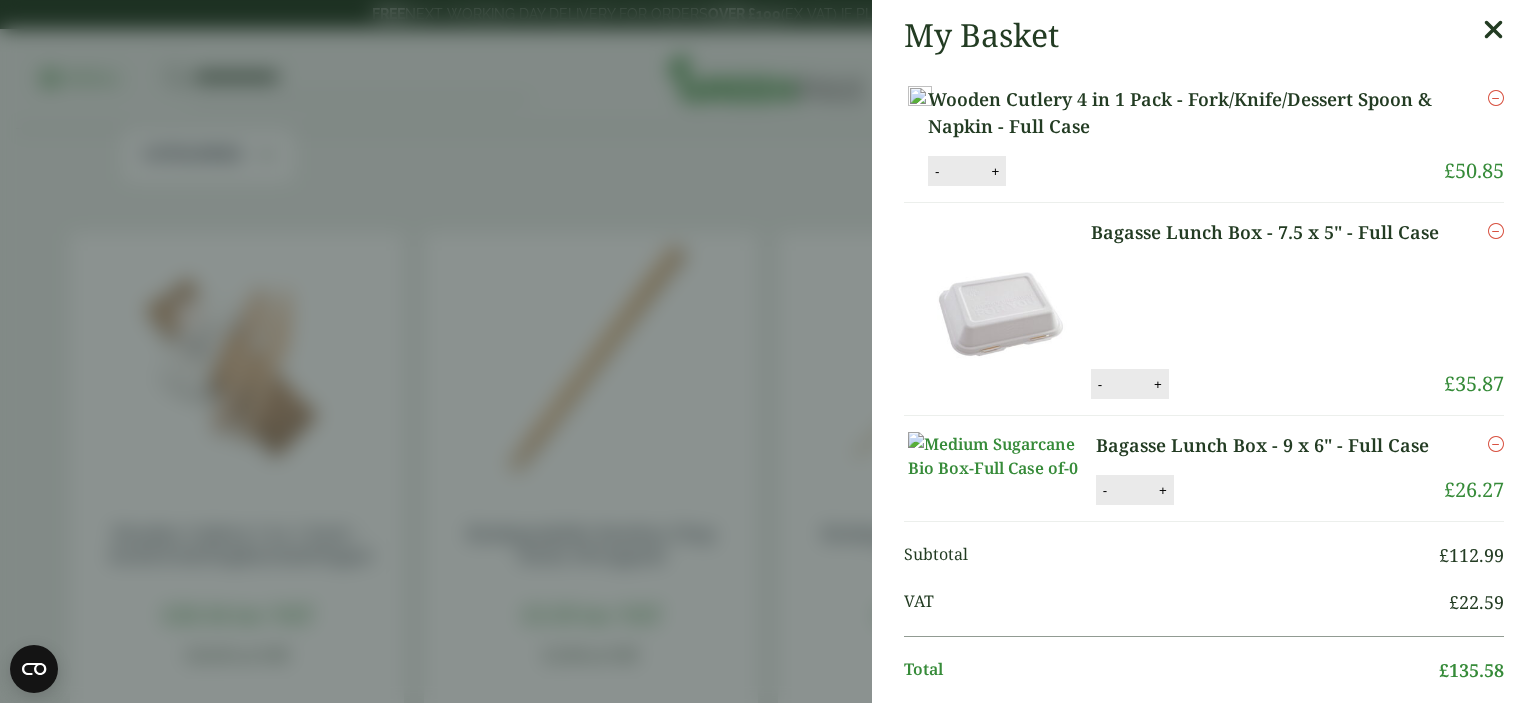 click on "My Basket" at bounding box center (1204, 35) 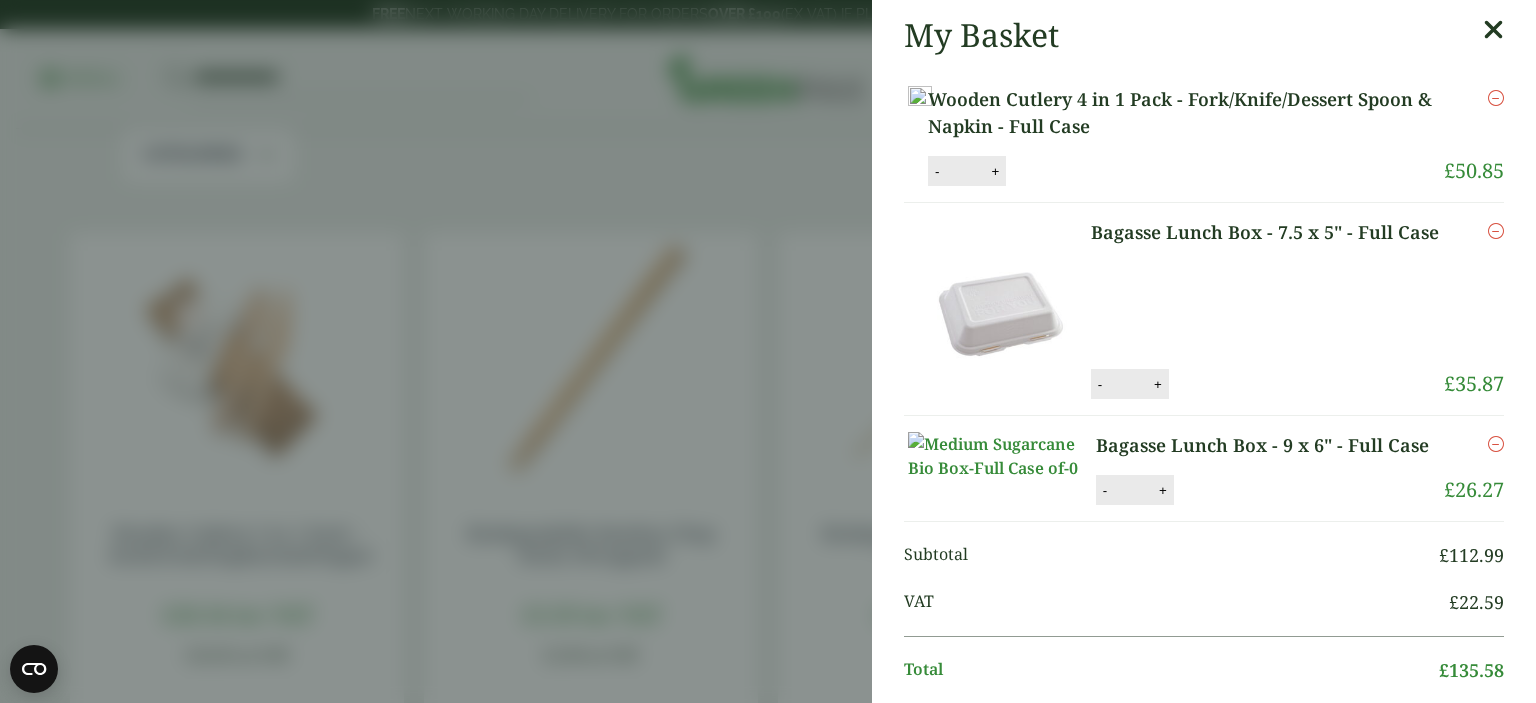 click on "My Basket
Wooden Cutlery 4 in 1 Pack - Fork/Knife/Dessert Spoon & Napkin - Full Case
Wooden Cutlery 4 in 1 Pack - Fork/Knife/Dessert Spoon & Napkin - Full Case quantity
- * +
Update
Remove
£ 50.85
-" at bounding box center (768, 351) 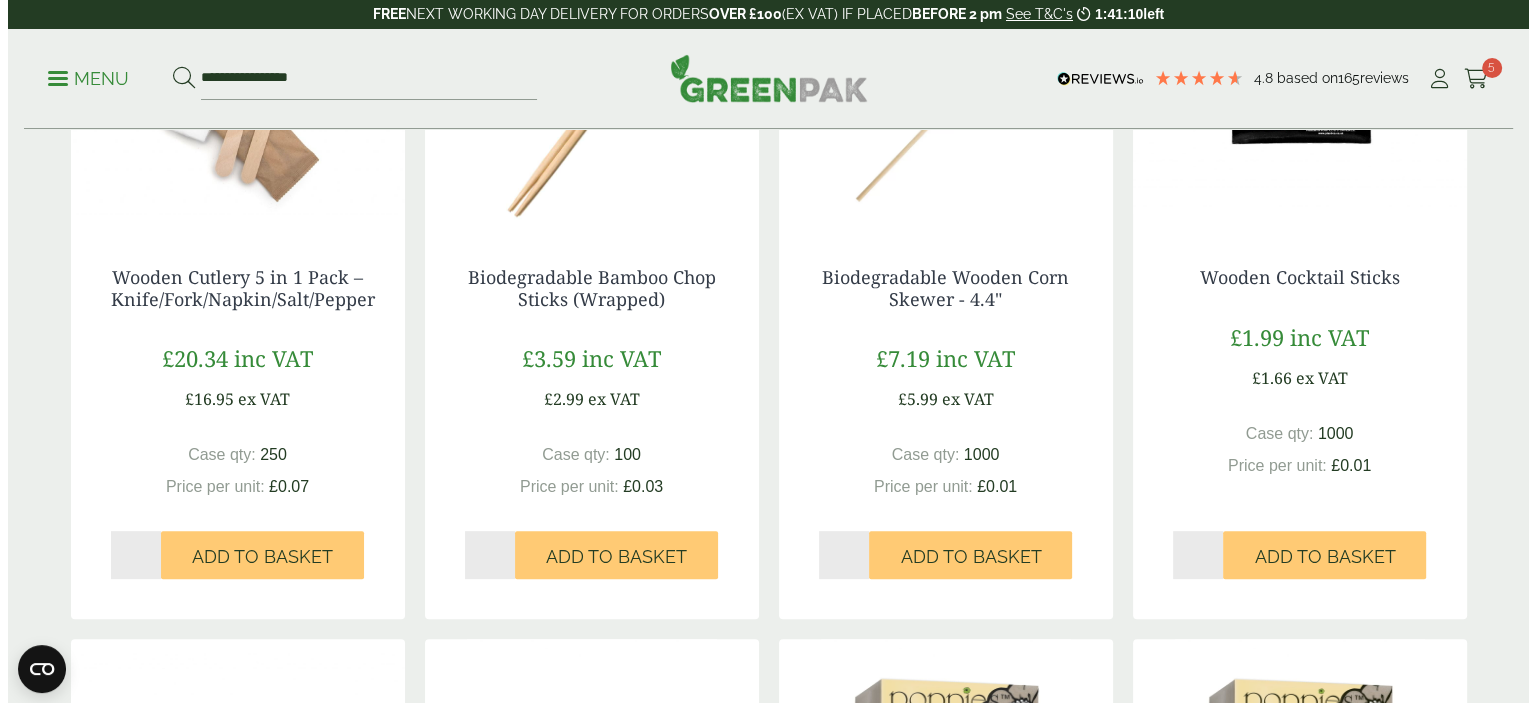 scroll, scrollTop: 558, scrollLeft: 0, axis: vertical 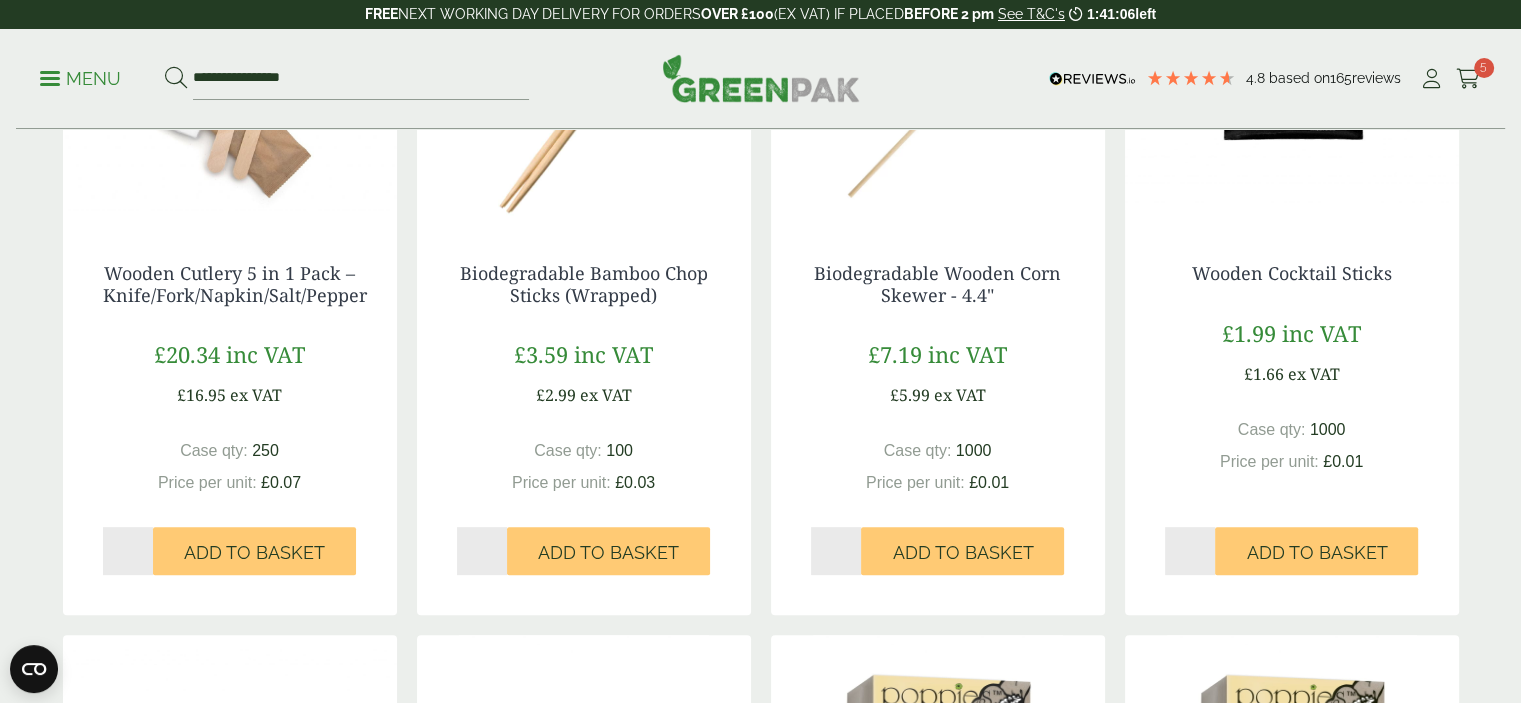 click on "*" at bounding box center [128, 551] 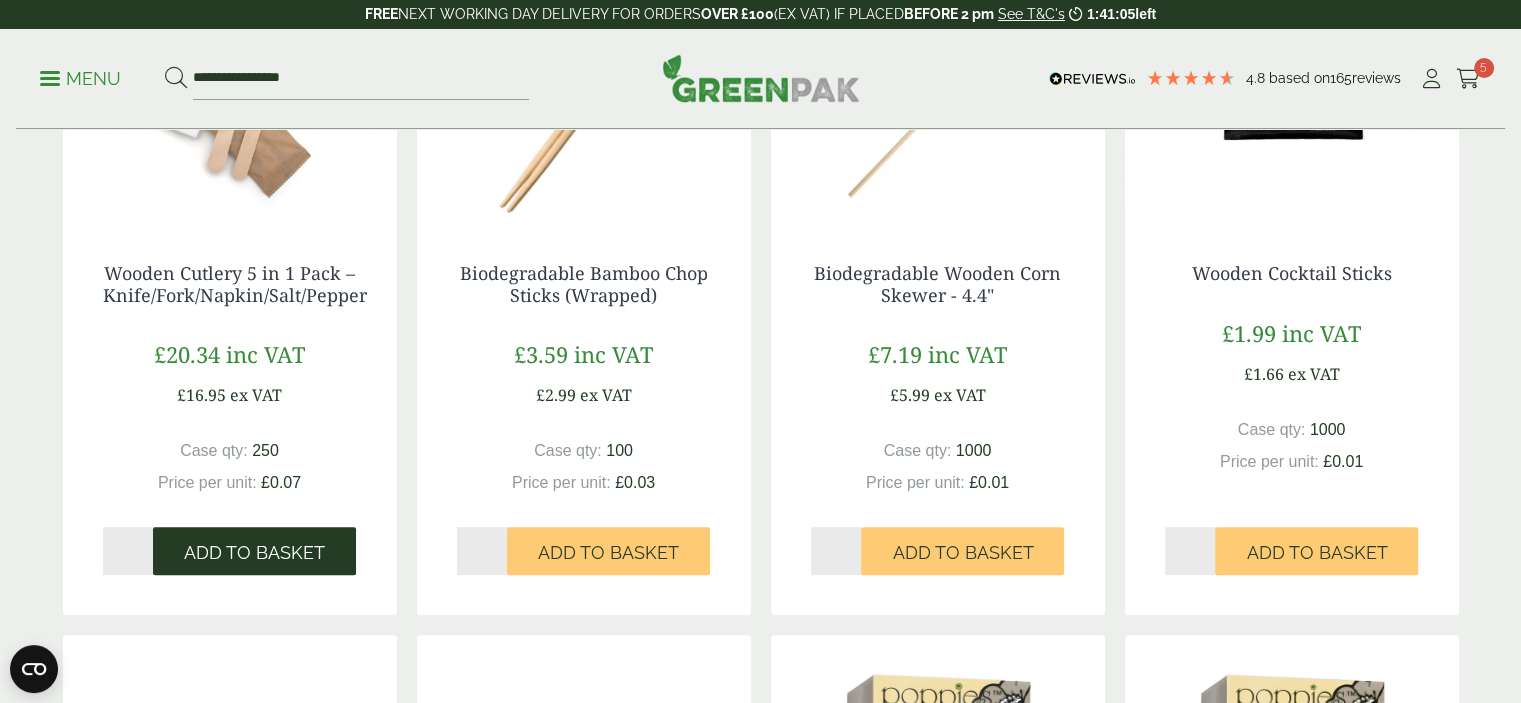 click on "Add to Basket" at bounding box center [254, 553] 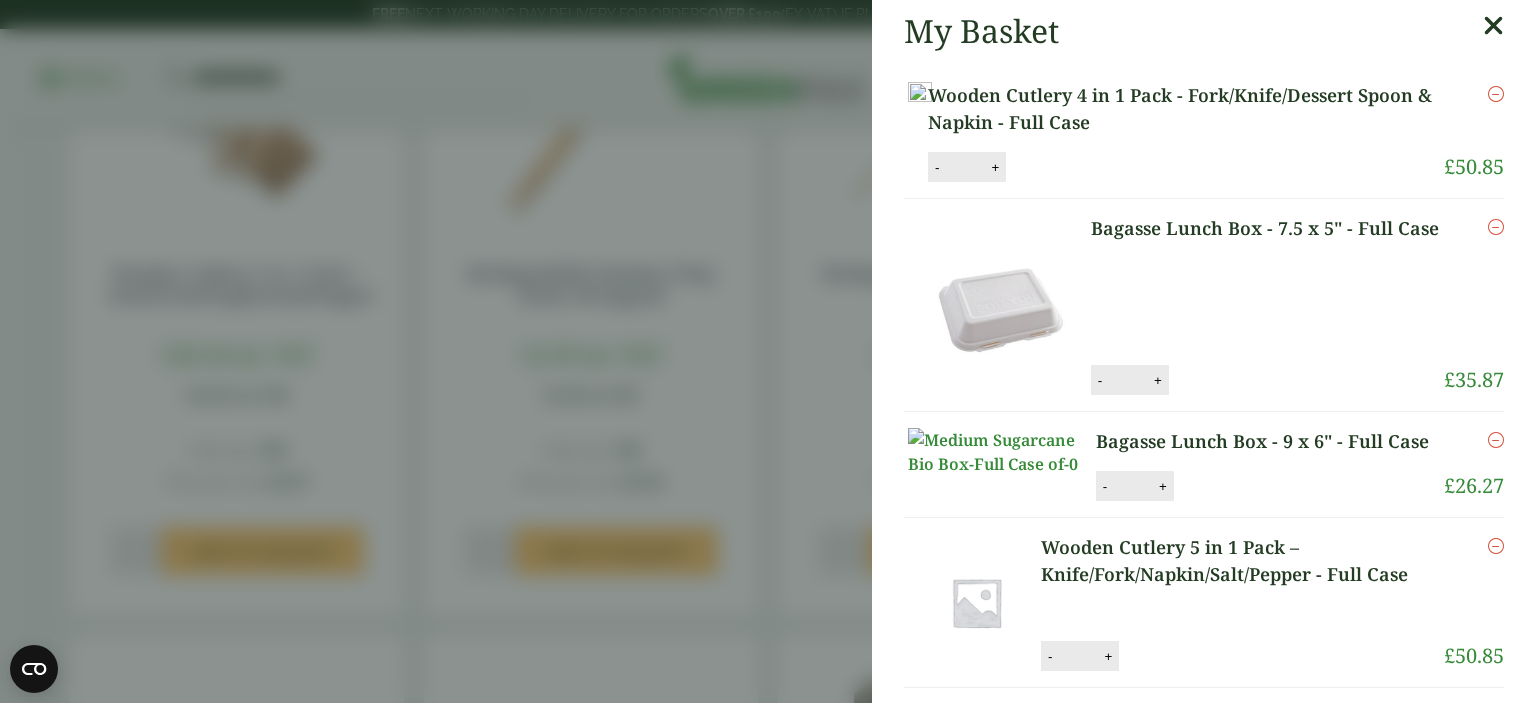 scroll, scrollTop: 1, scrollLeft: 0, axis: vertical 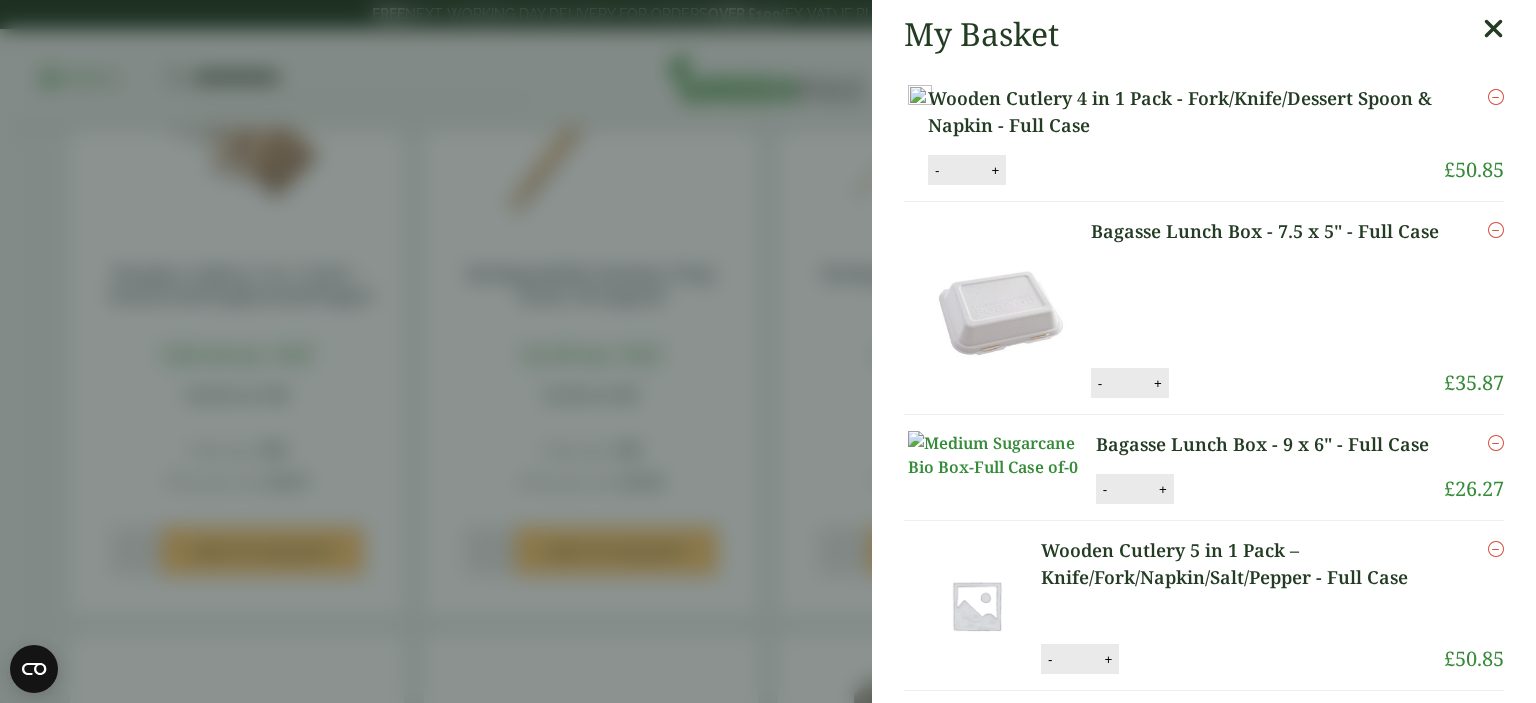 click at bounding box center (1496, 97) 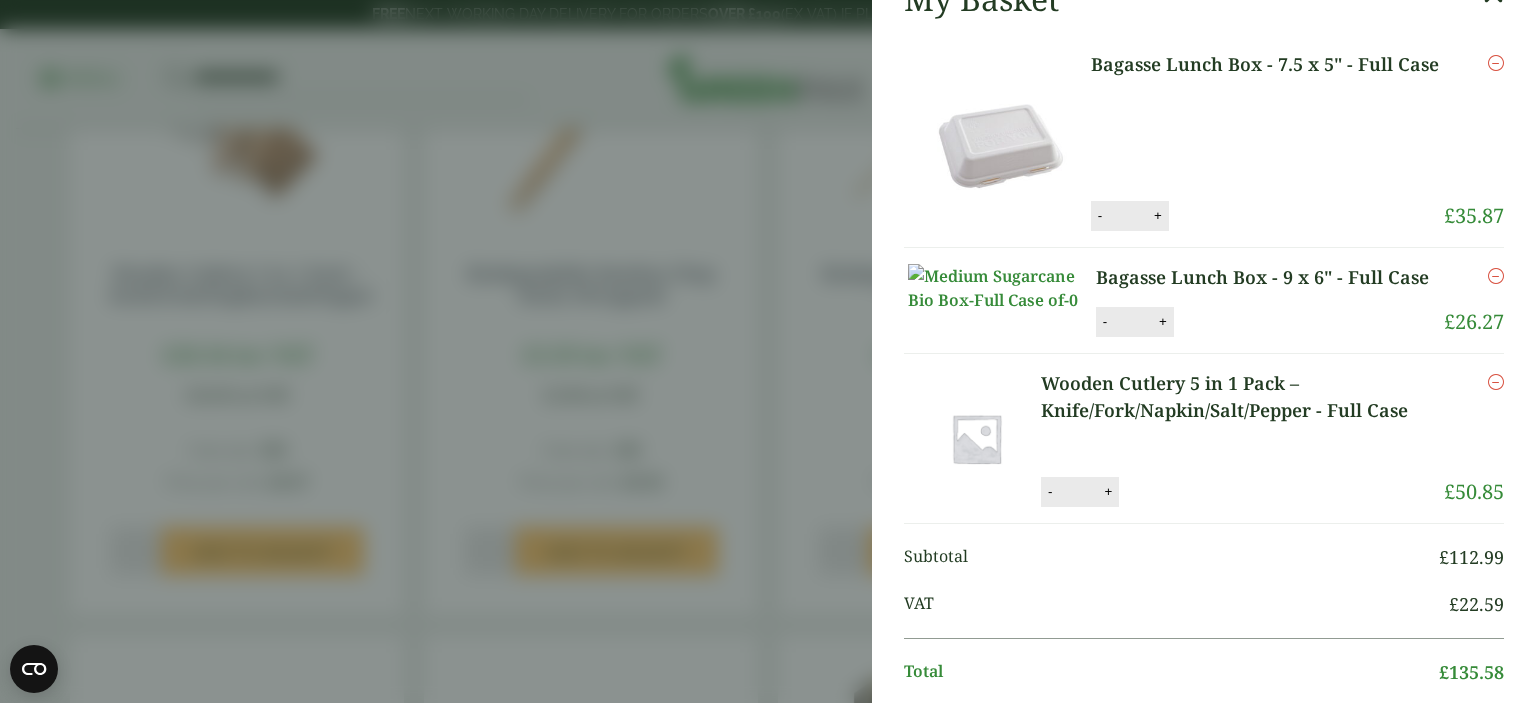scroll, scrollTop: 84, scrollLeft: 0, axis: vertical 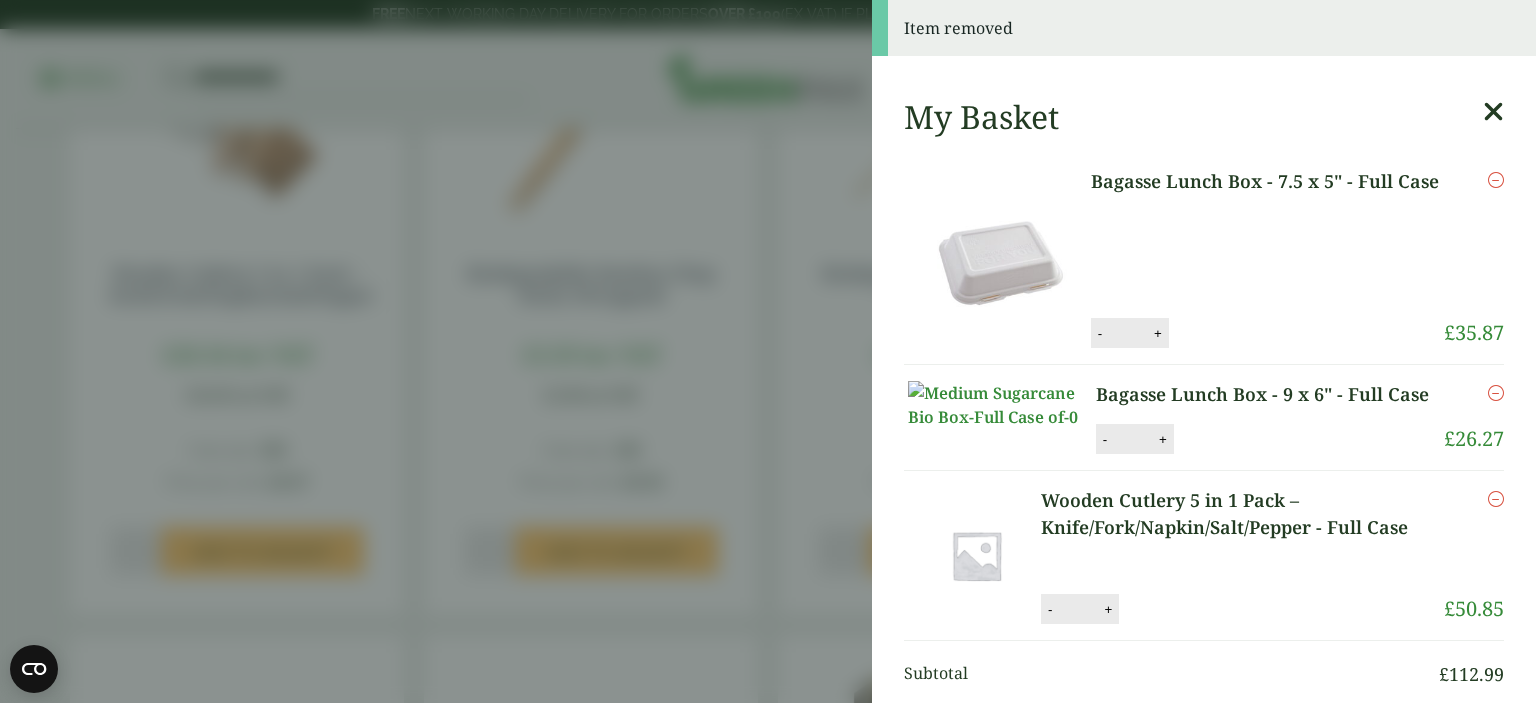 click on "Bagasse Lunch Box - 7.5 x 5" - Full Case" at bounding box center [1266, 181] 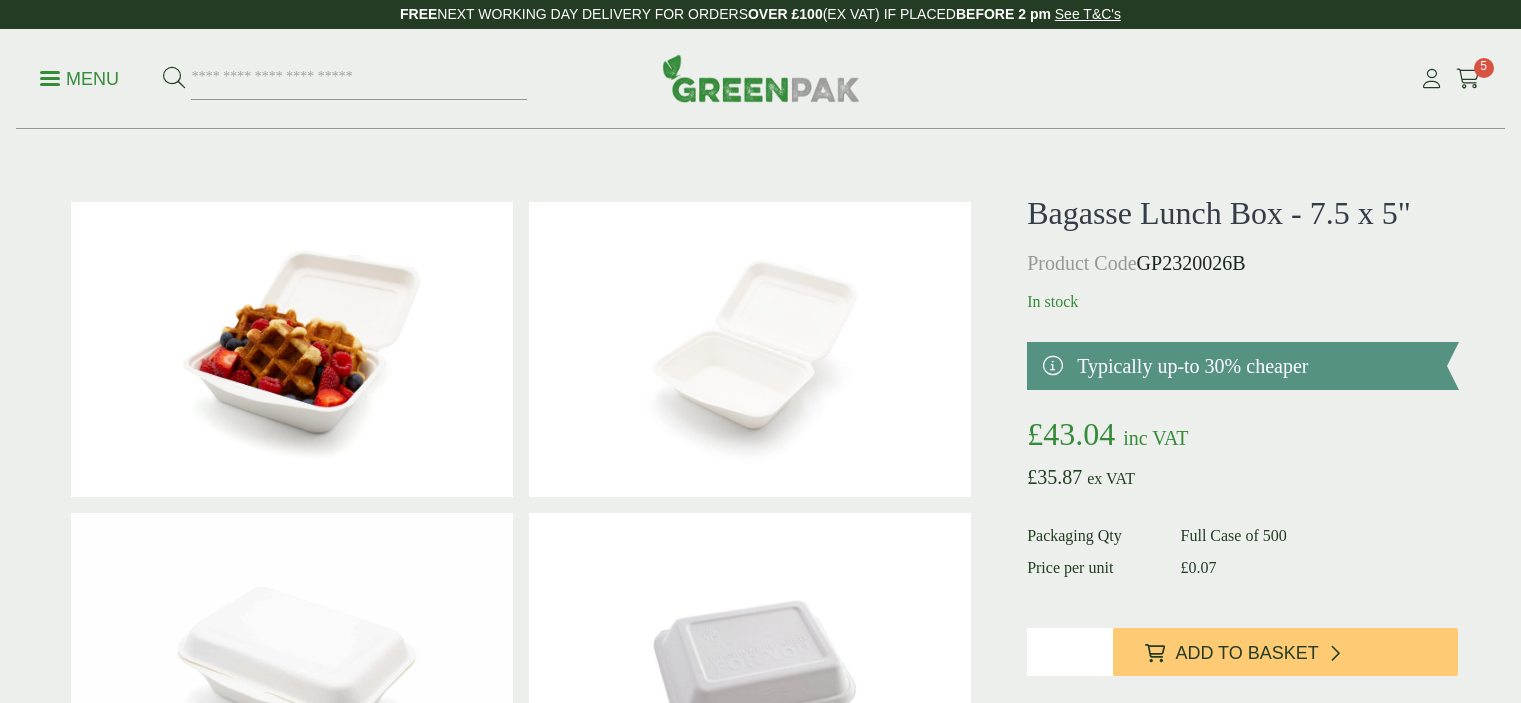 scroll, scrollTop: 0, scrollLeft: 0, axis: both 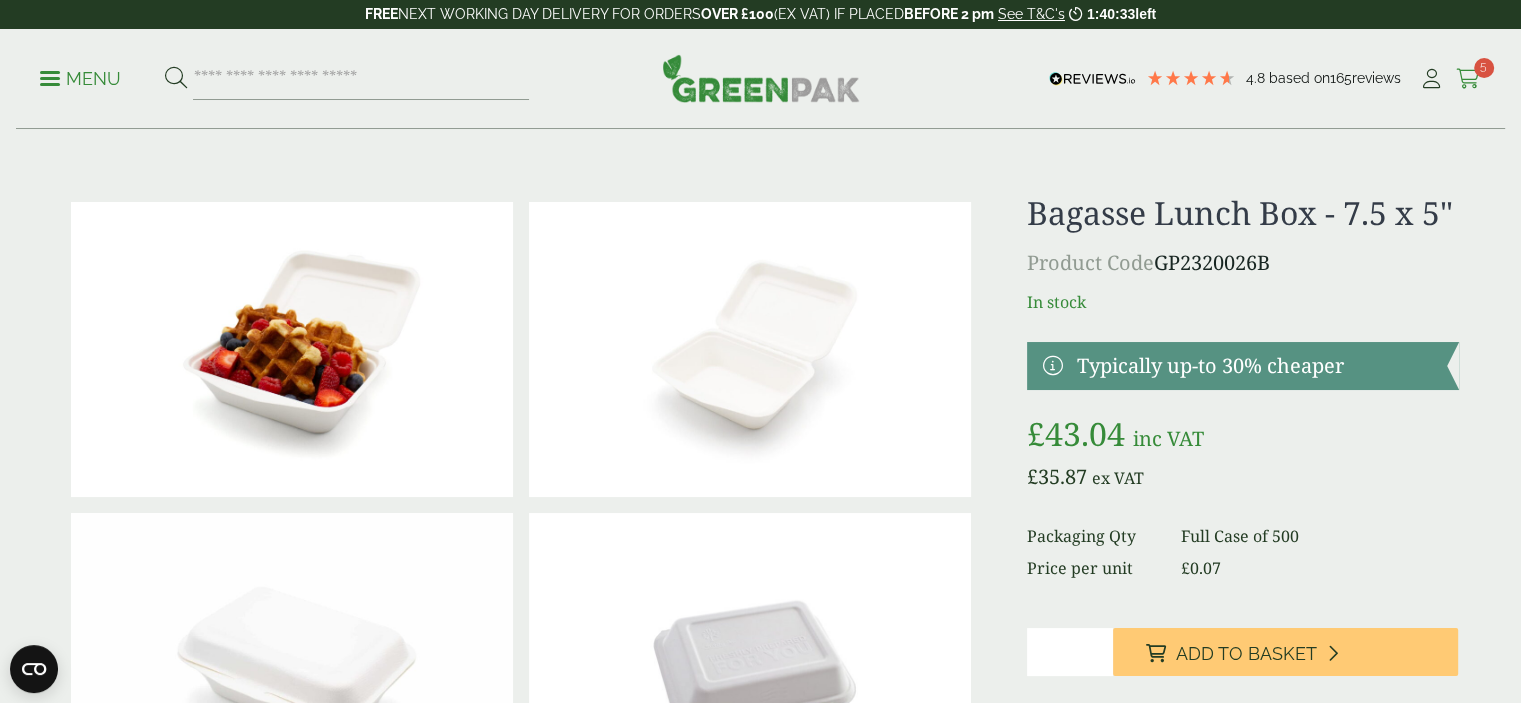 click at bounding box center (1468, 79) 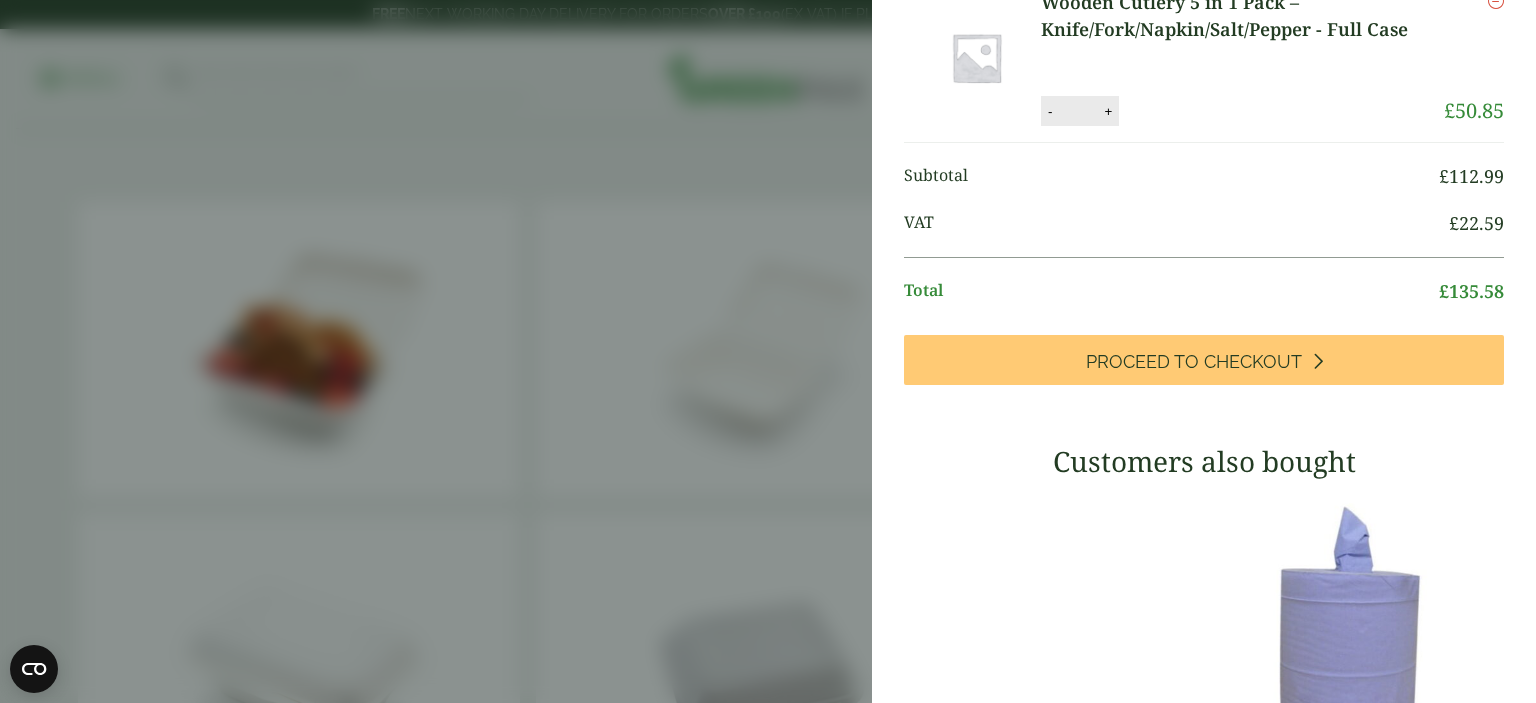 scroll, scrollTop: 548, scrollLeft: 0, axis: vertical 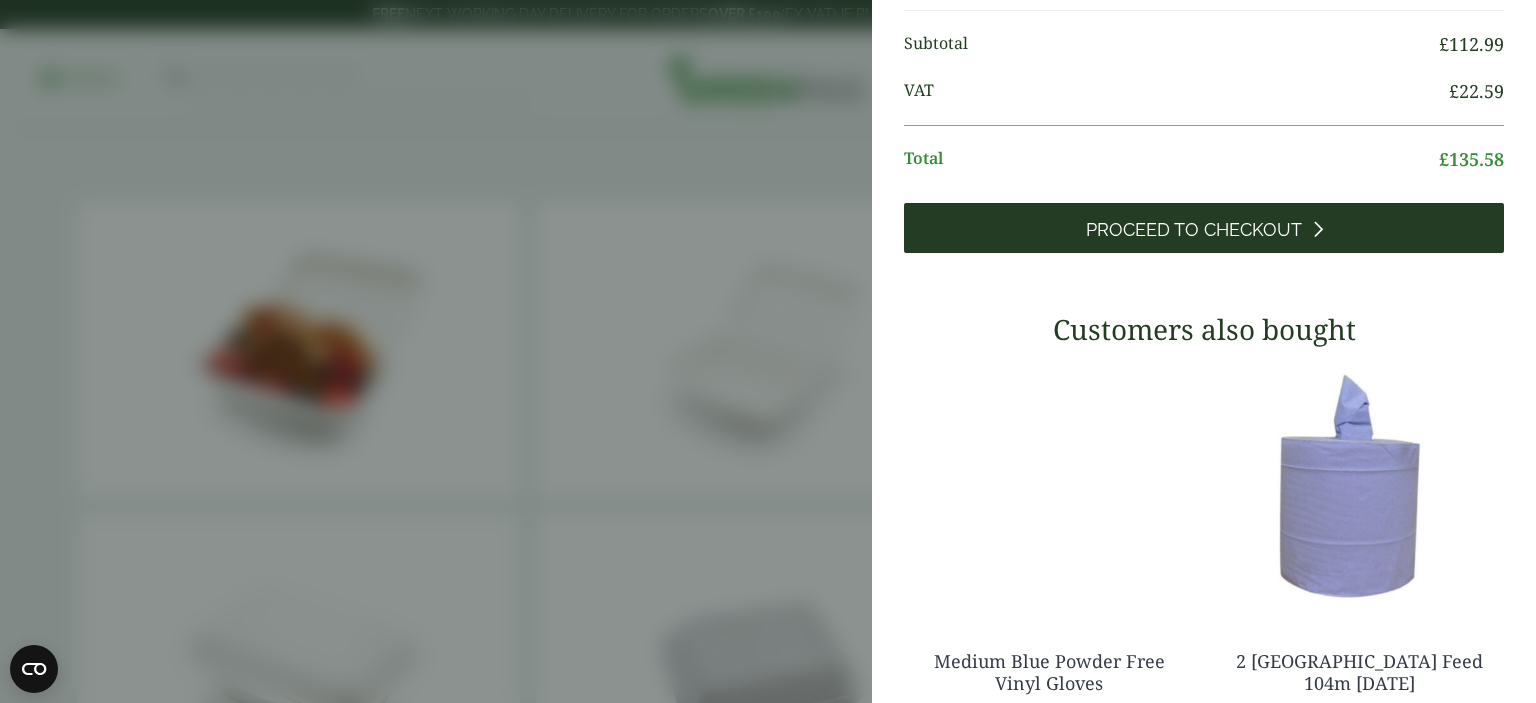 click on "Proceed to Checkout" at bounding box center (1194, 230) 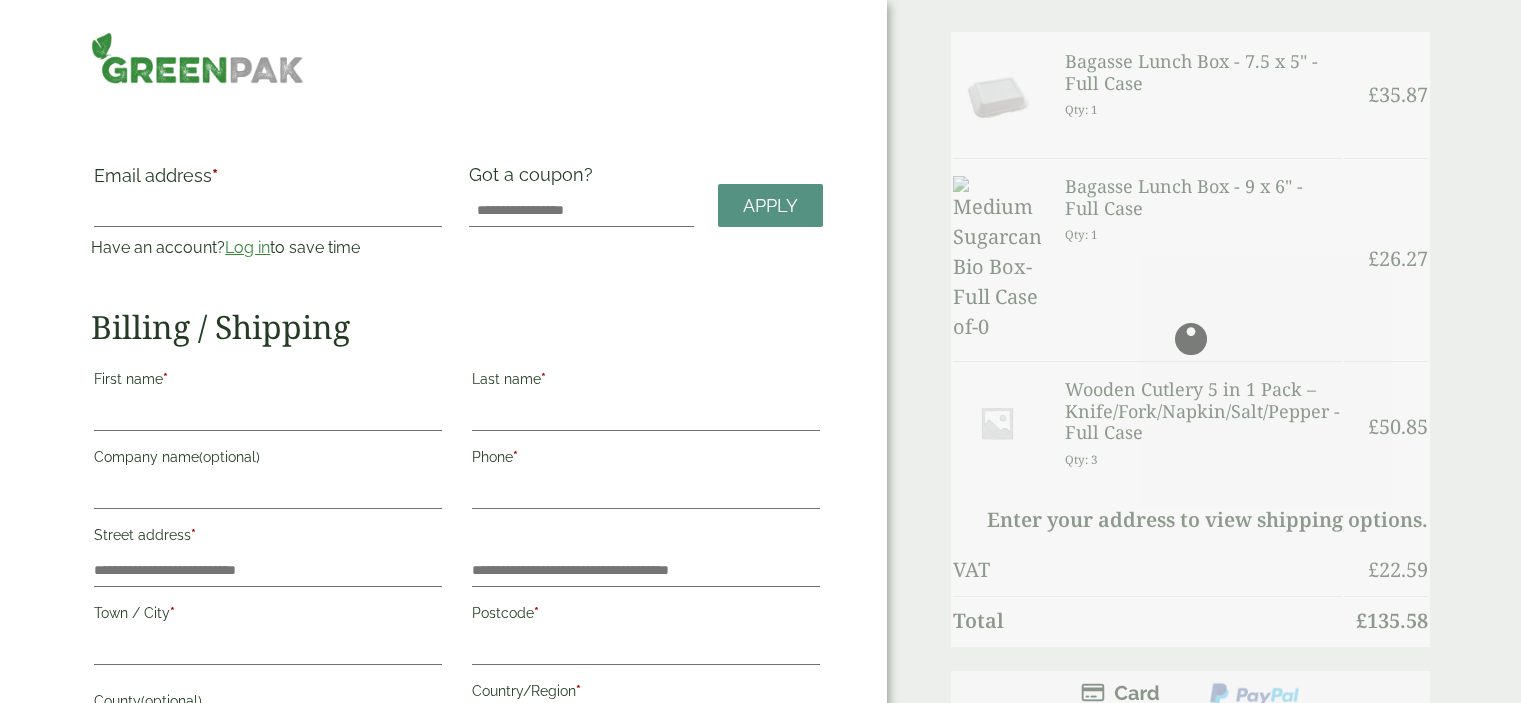 scroll, scrollTop: 0, scrollLeft: 0, axis: both 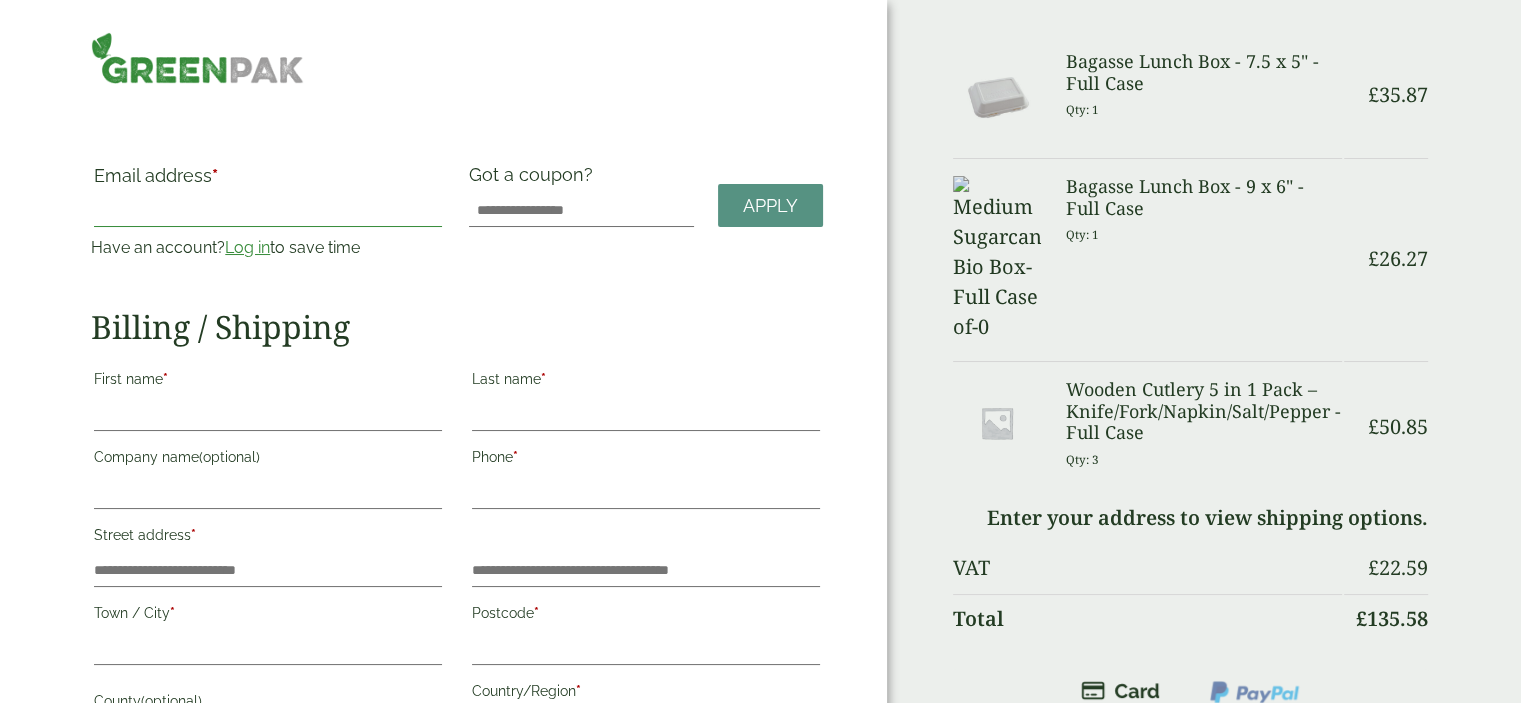 click on "Email address  *" at bounding box center (268, 211) 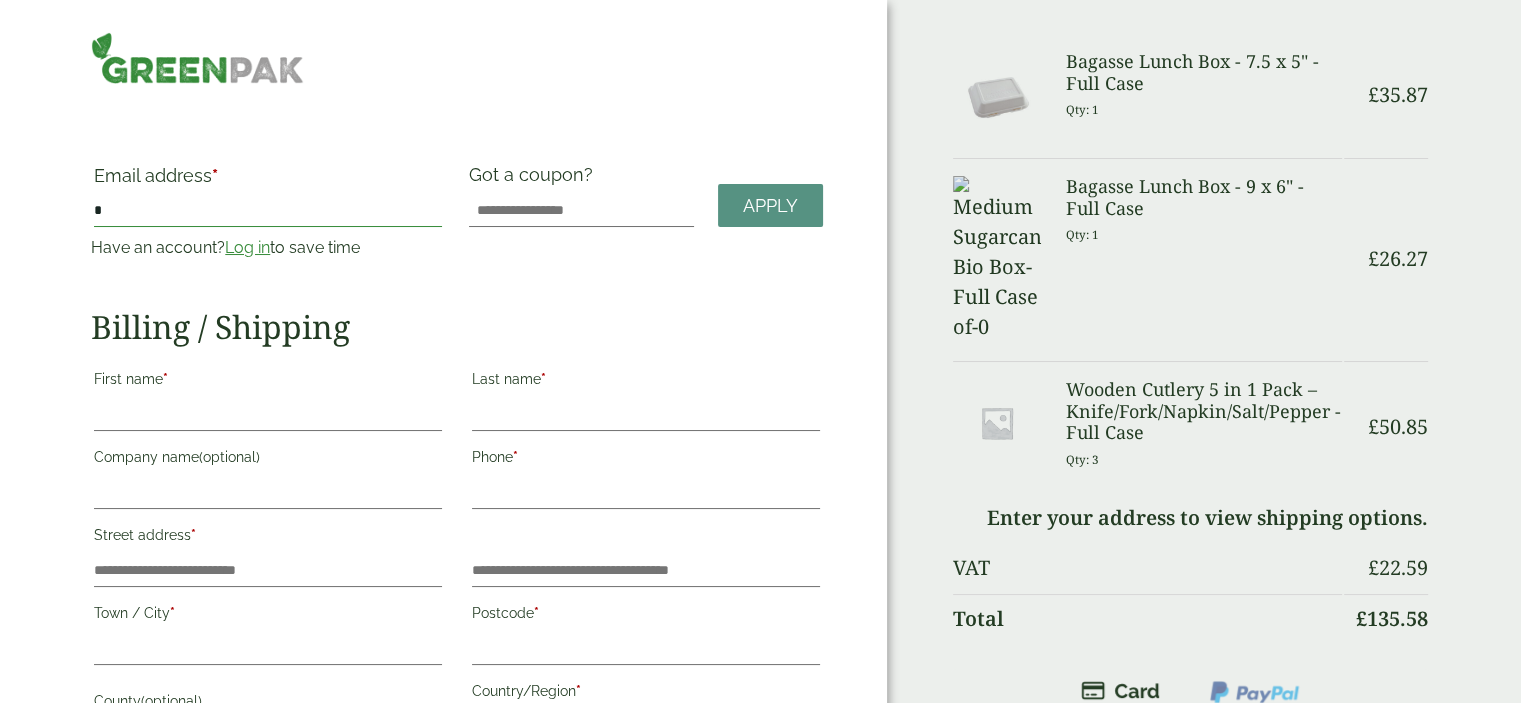 type on "**********" 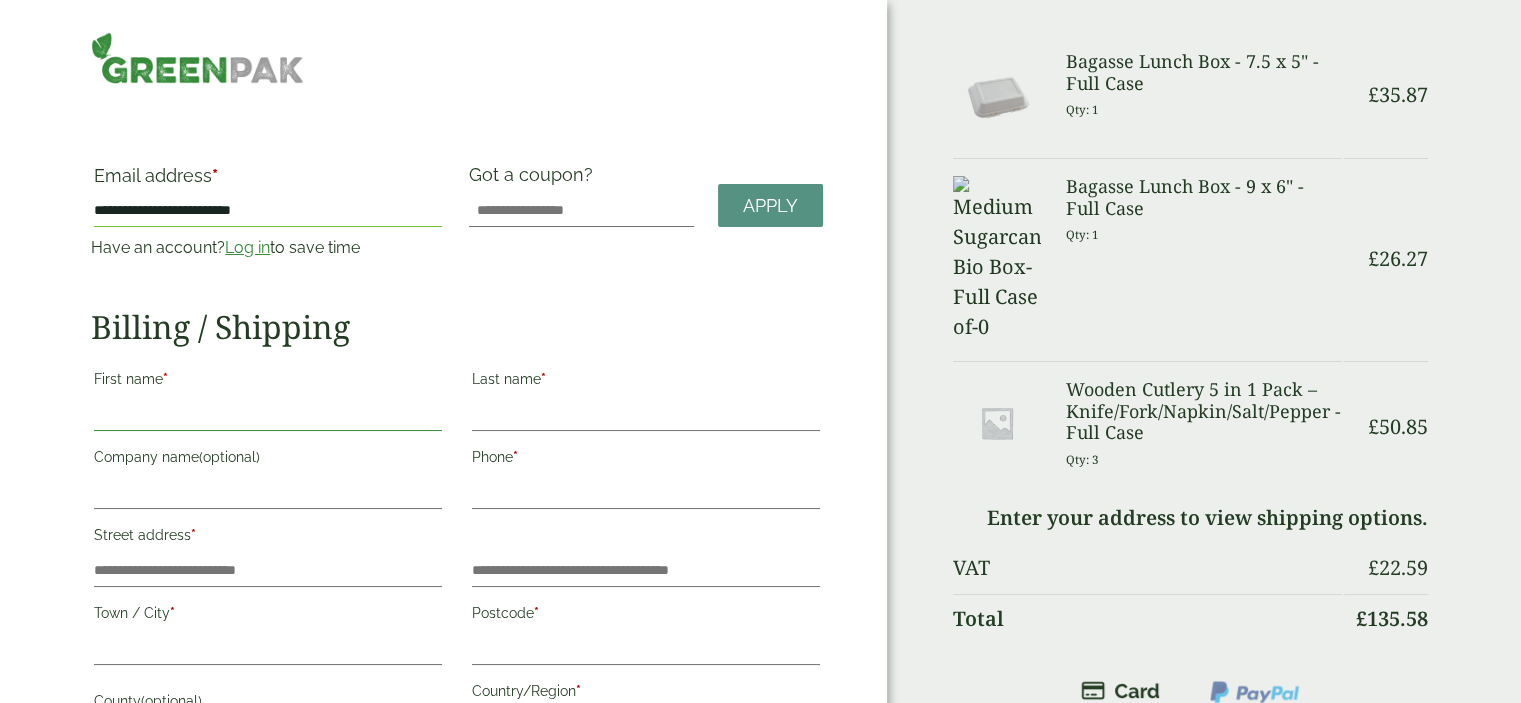 click on "First name  *" at bounding box center (268, 415) 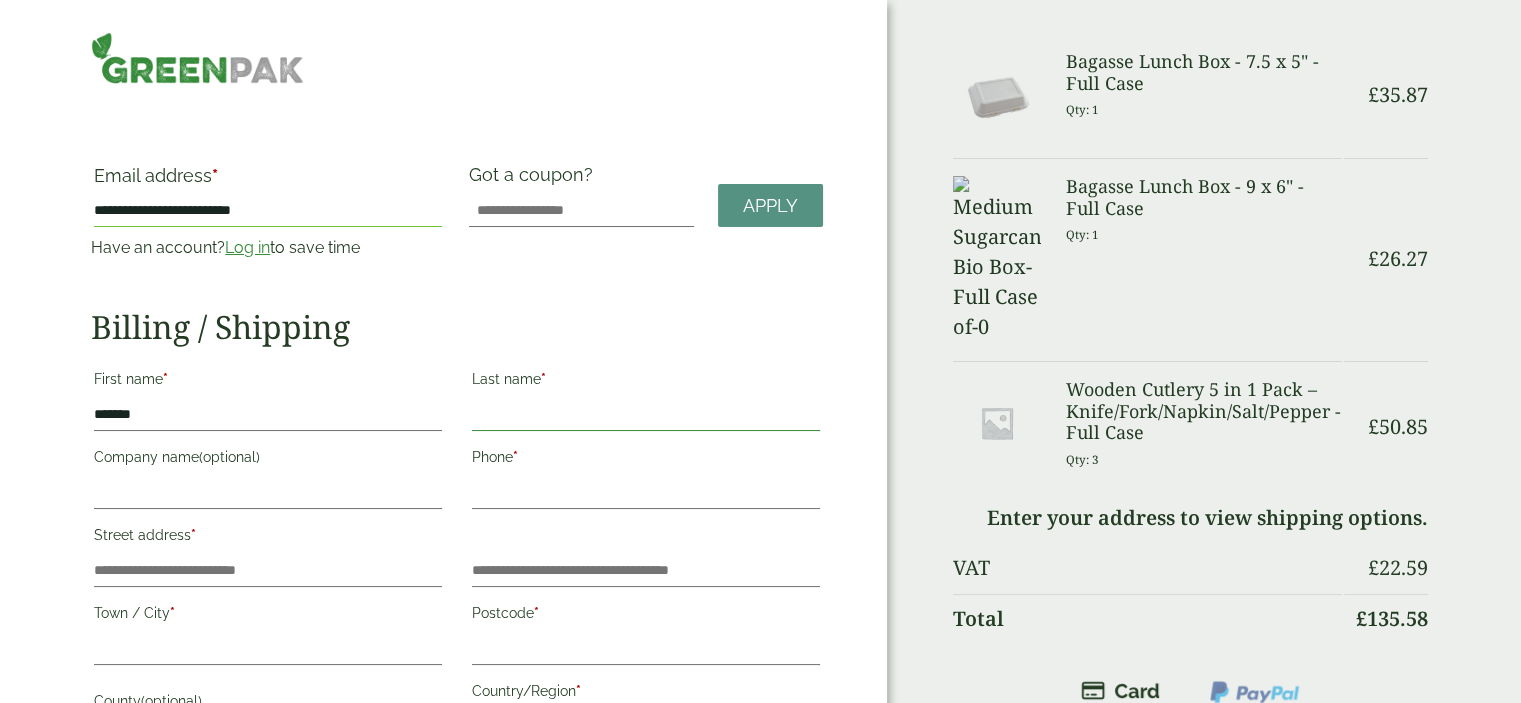 type on "********" 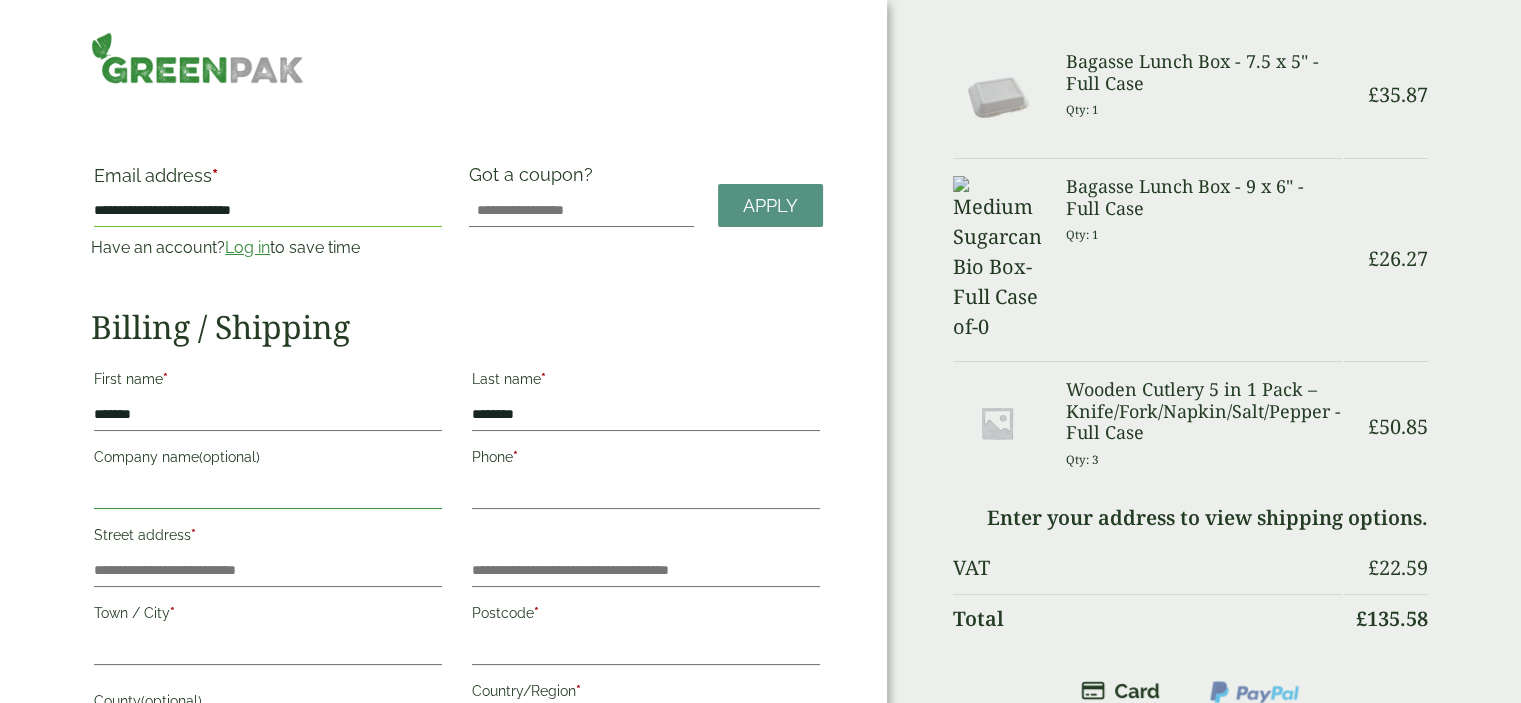 type on "**********" 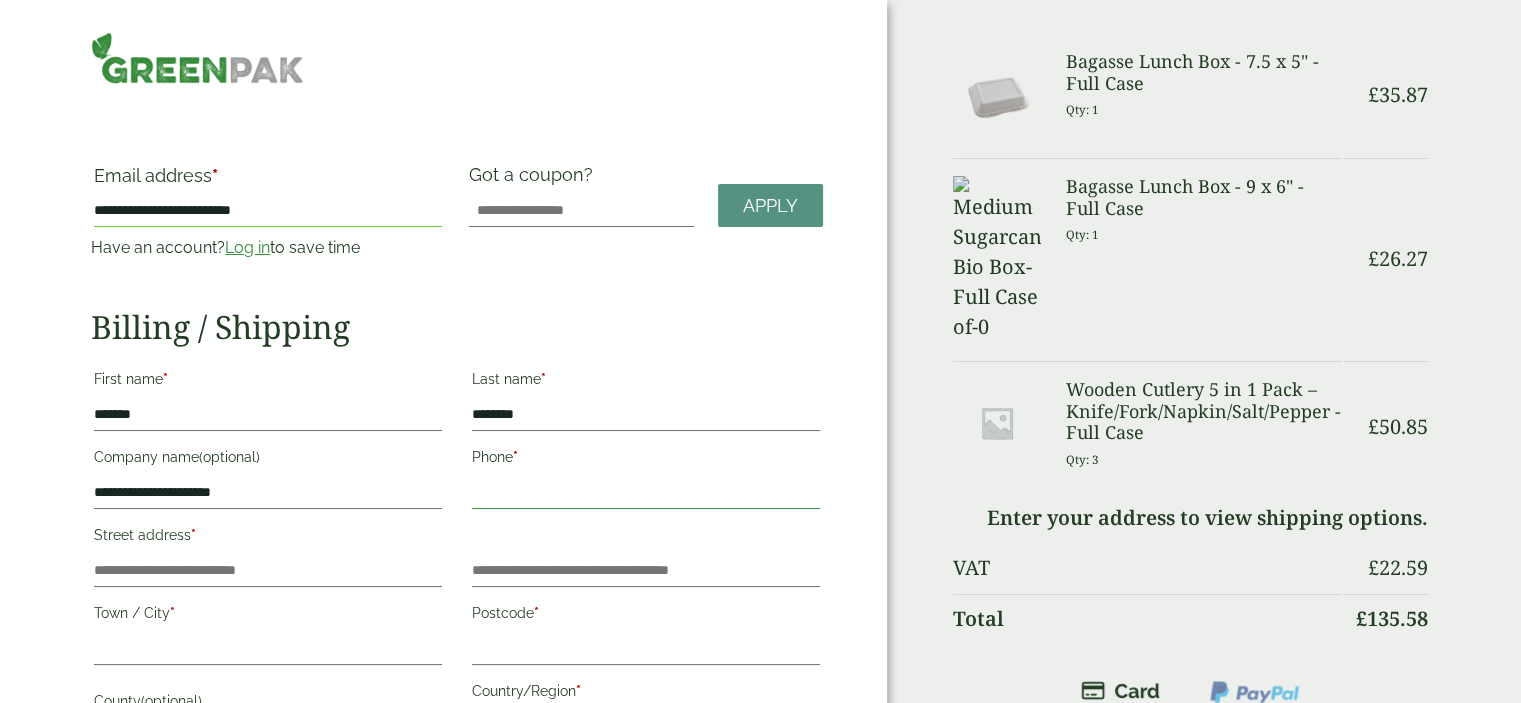 type on "**********" 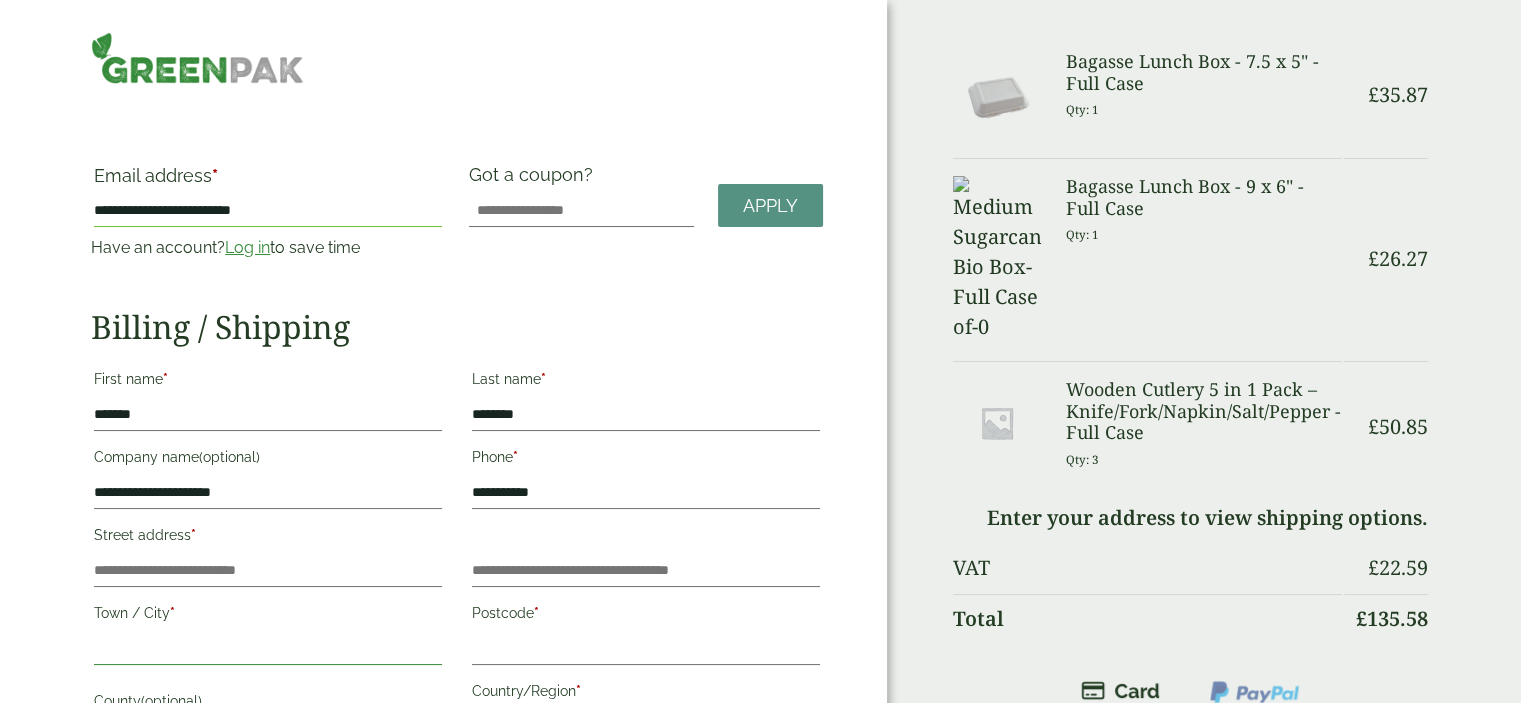 type on "**********" 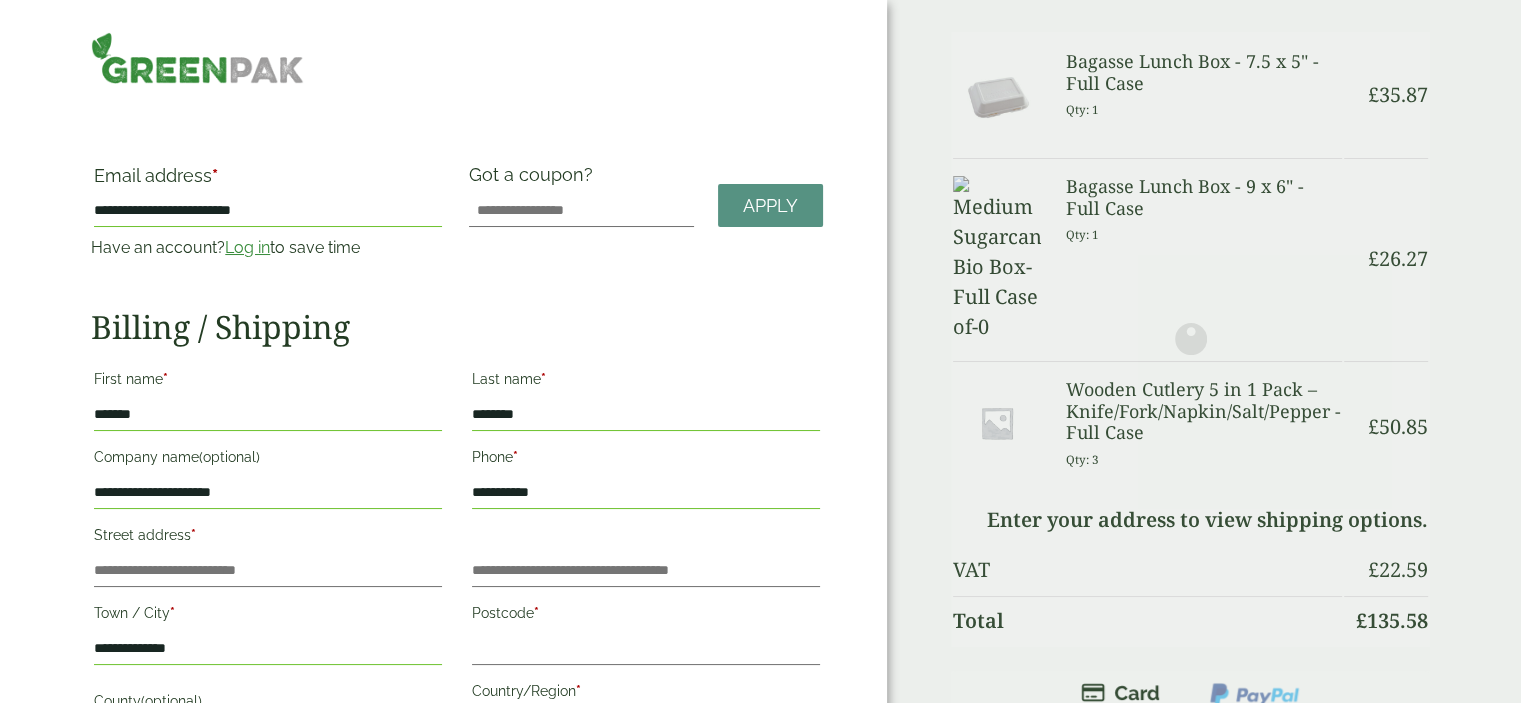 scroll, scrollTop: 380, scrollLeft: 0, axis: vertical 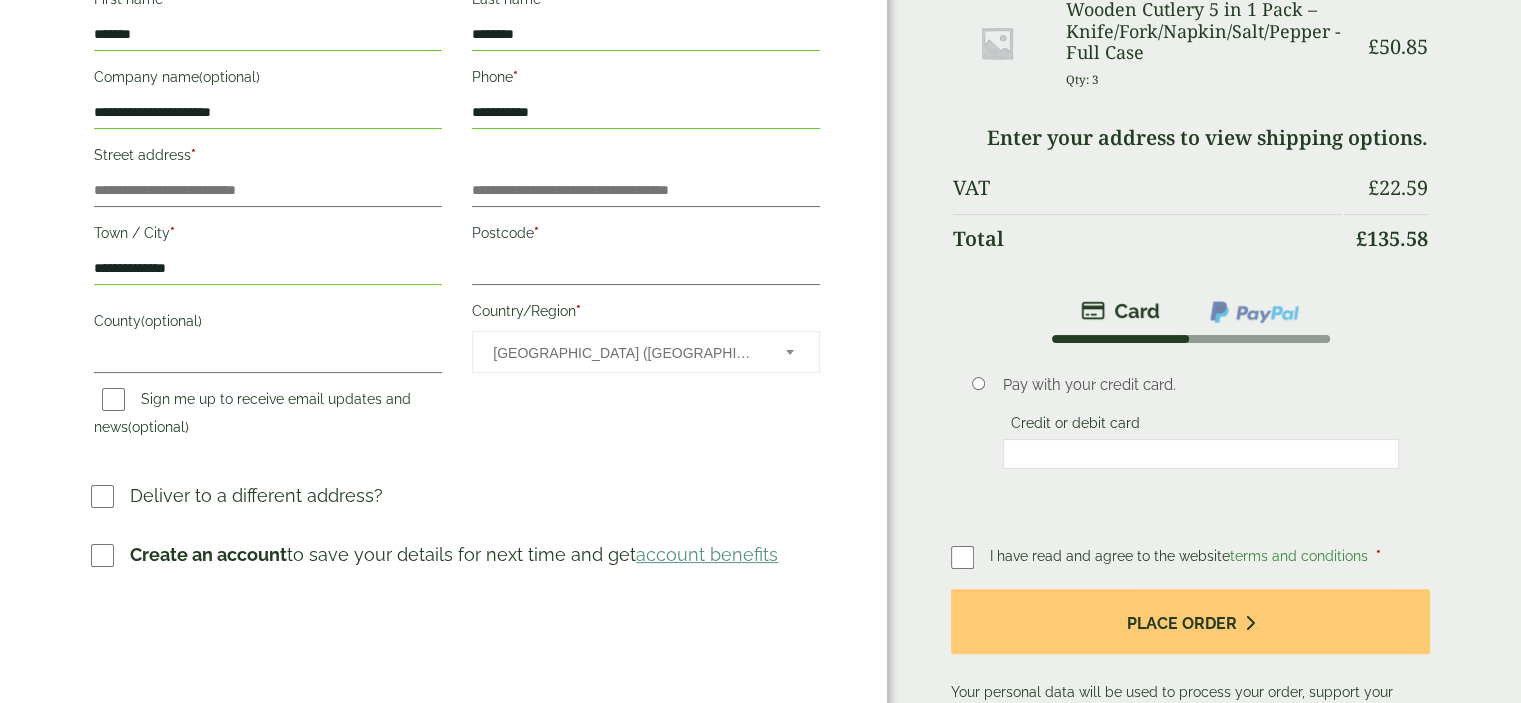 click on "*******" at bounding box center (268, 35) 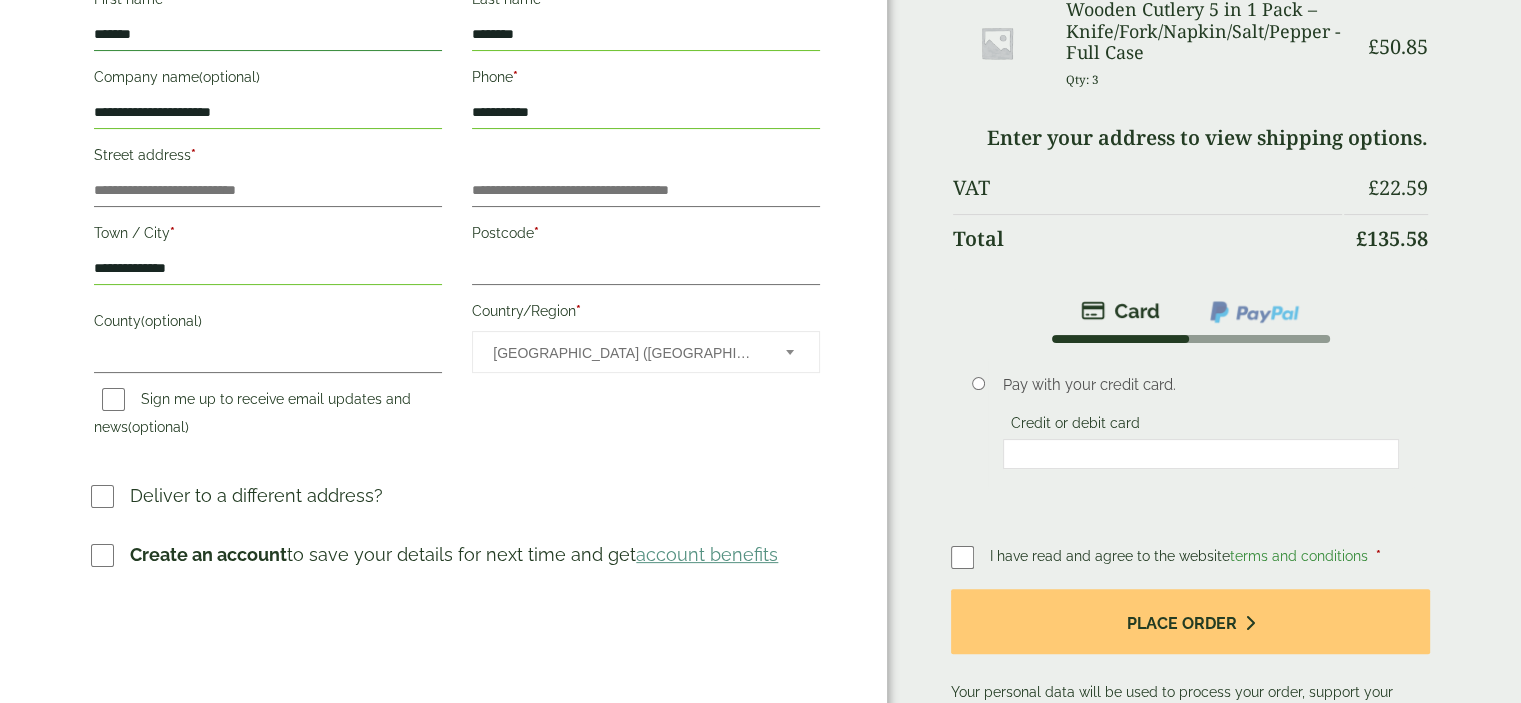 type on "*******" 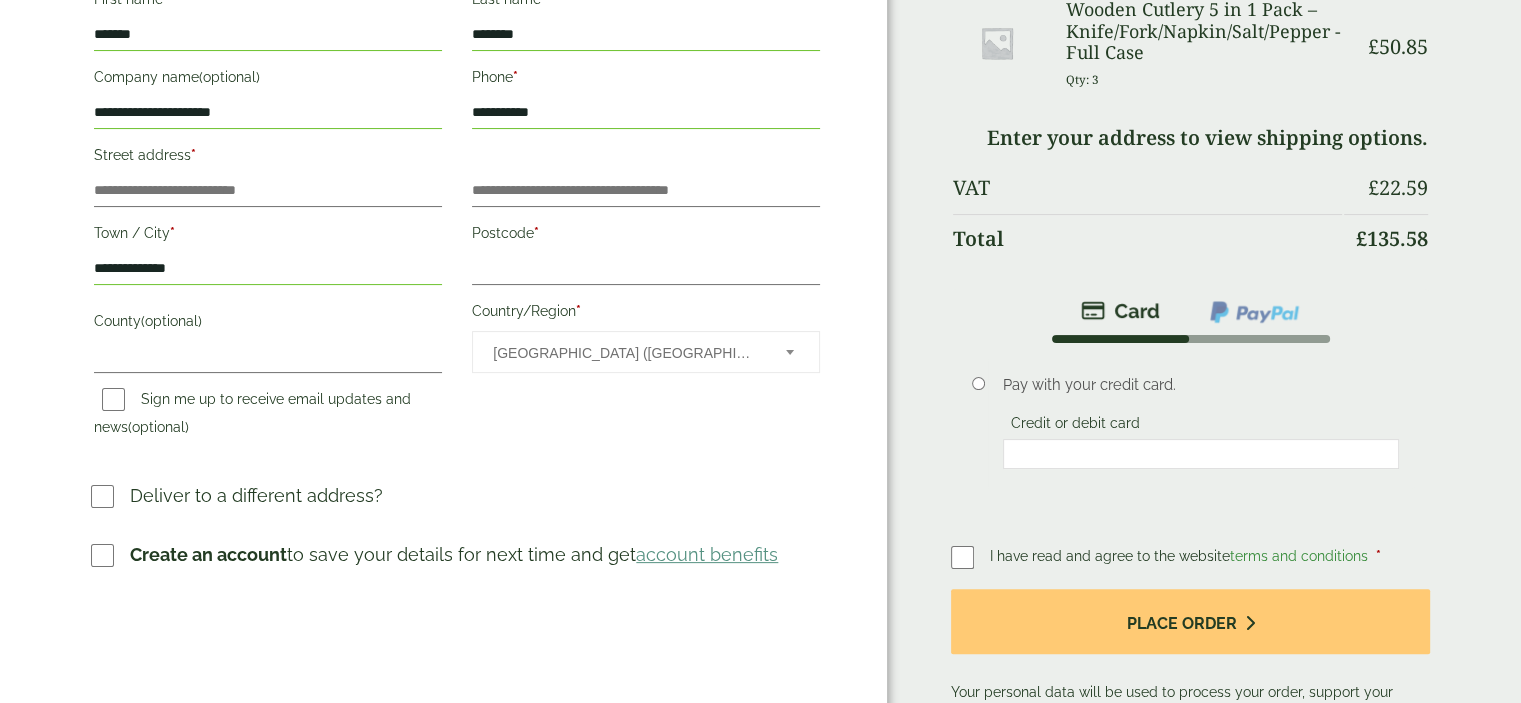 click on "**********" at bounding box center (268, 113) 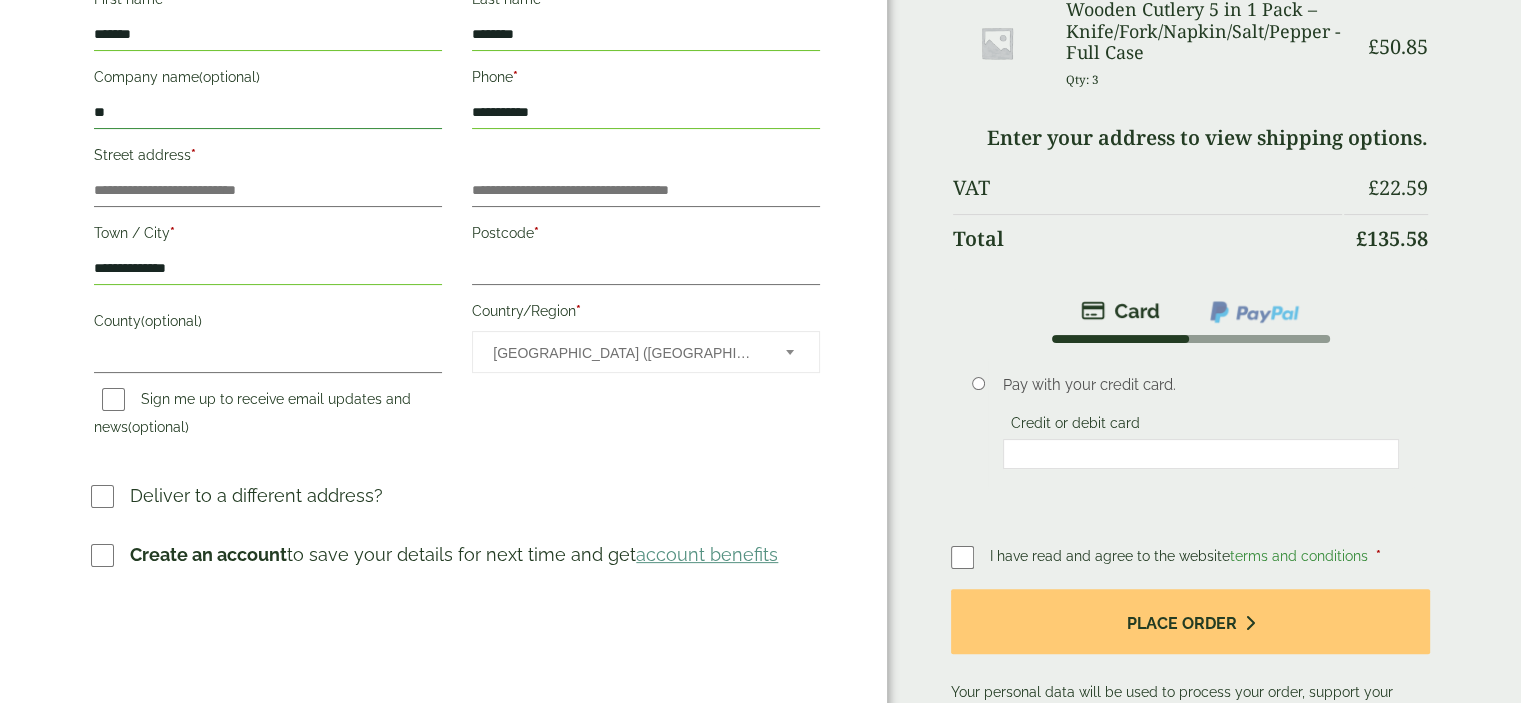type on "*" 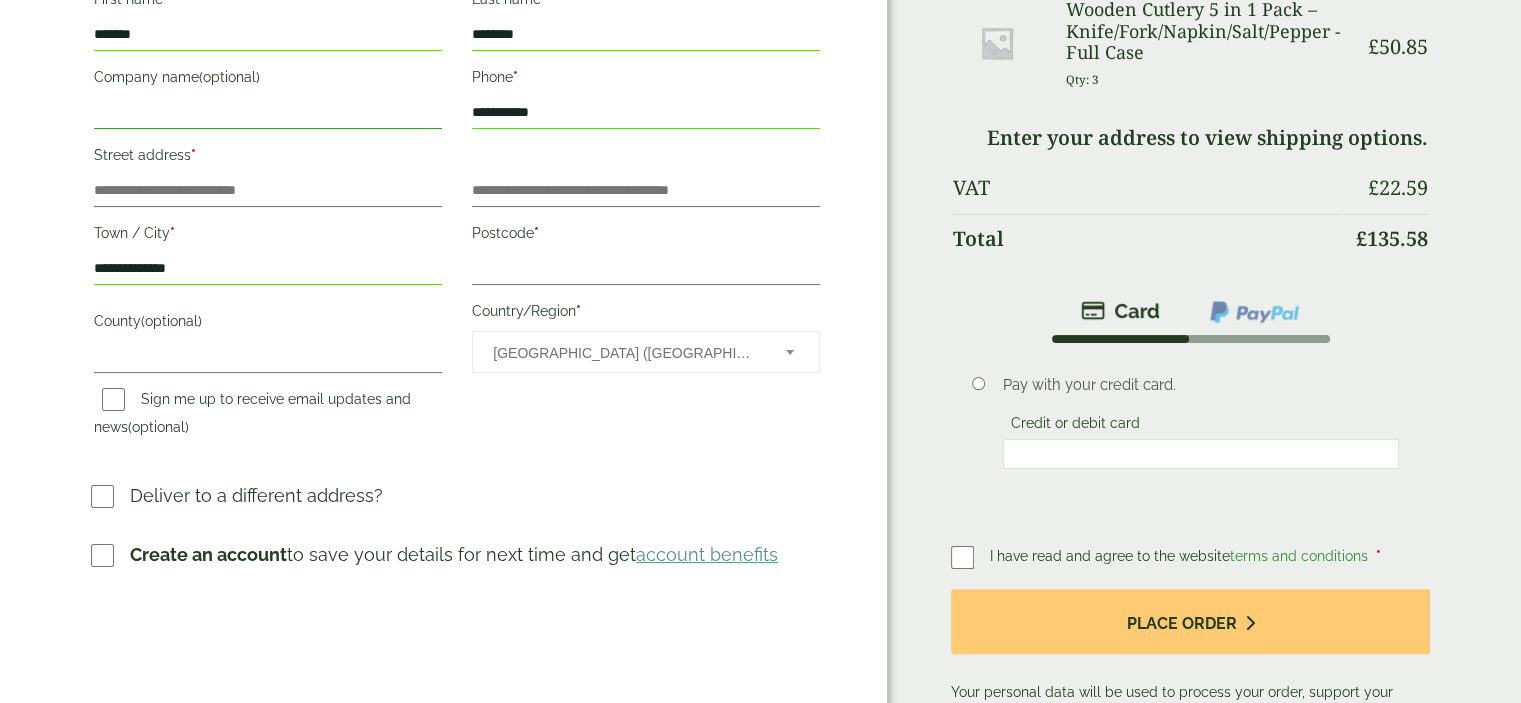 type 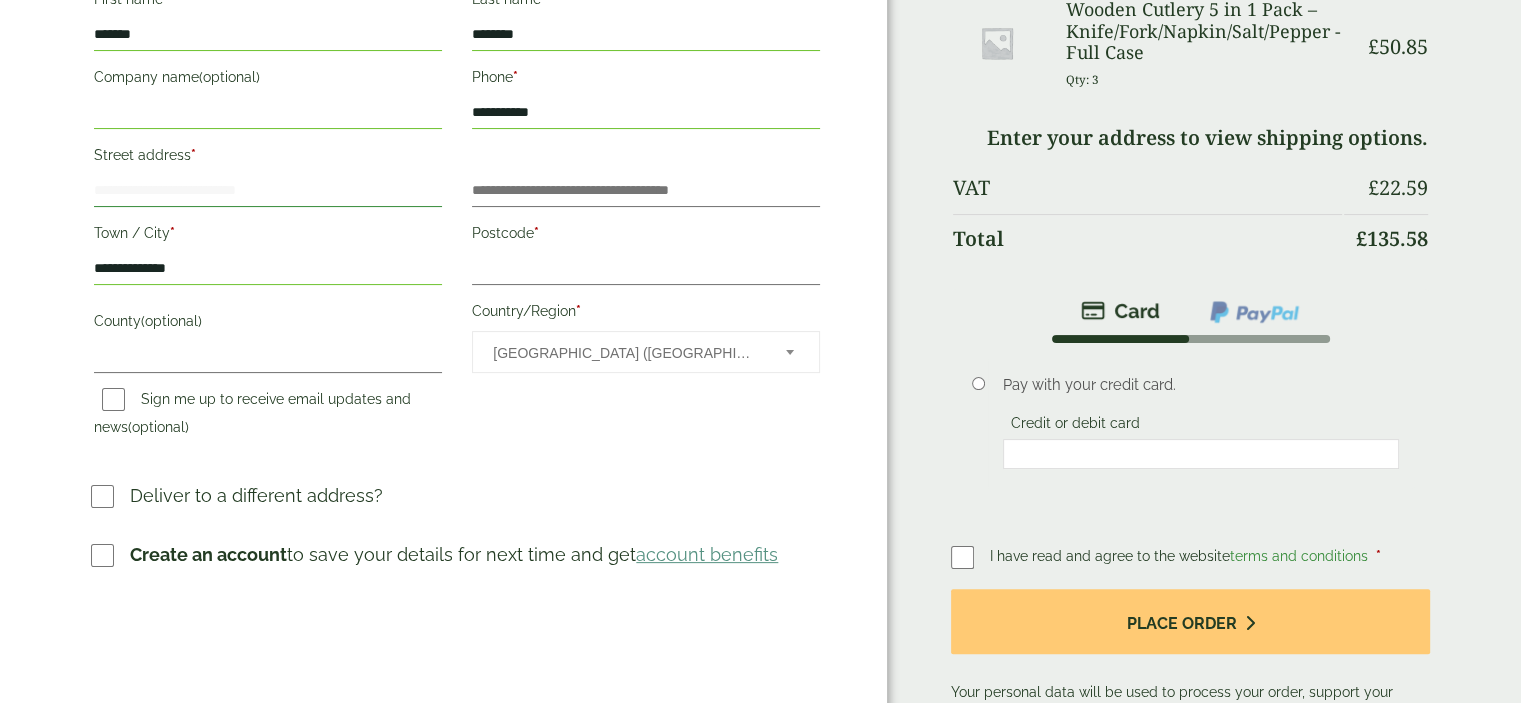 click on "Street address  *" at bounding box center [268, 191] 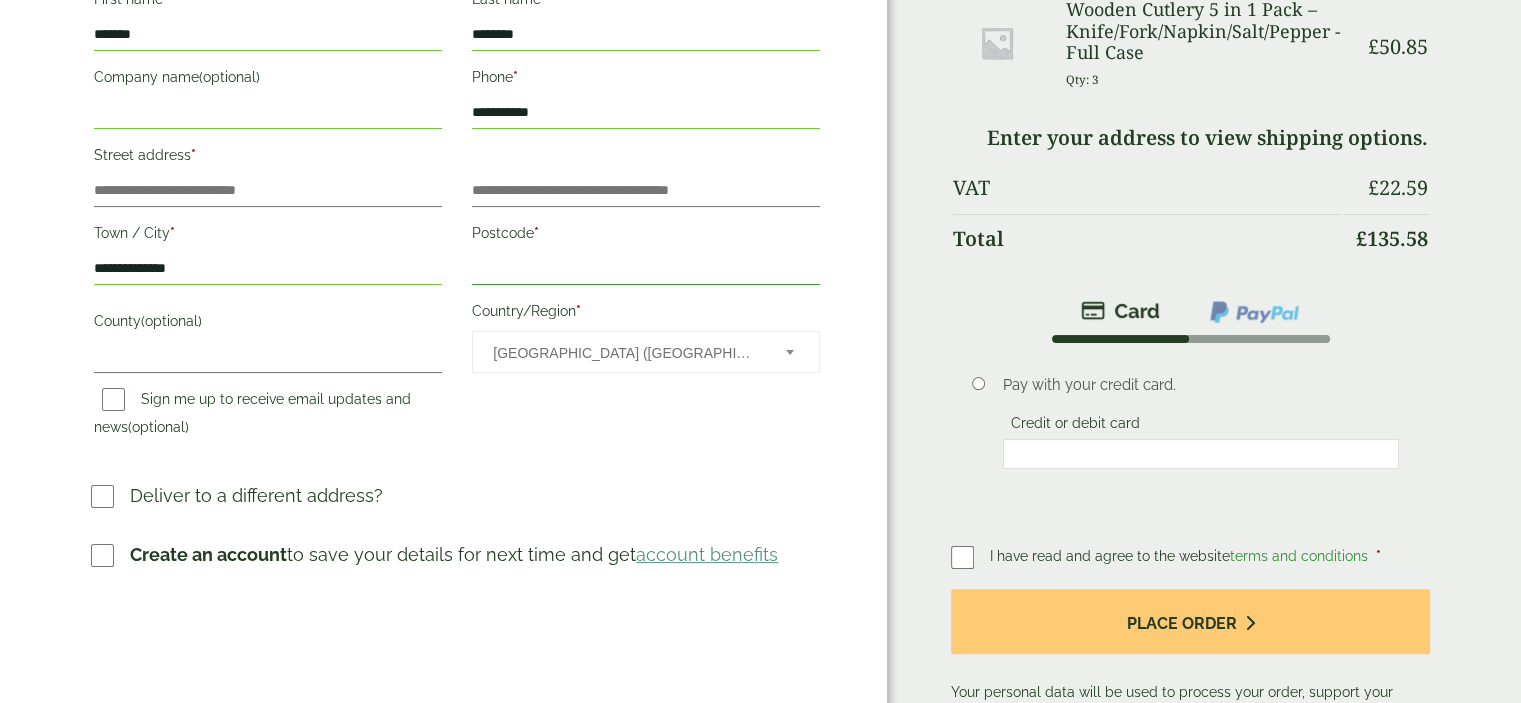 click on "Postcode  *" at bounding box center [646, 269] 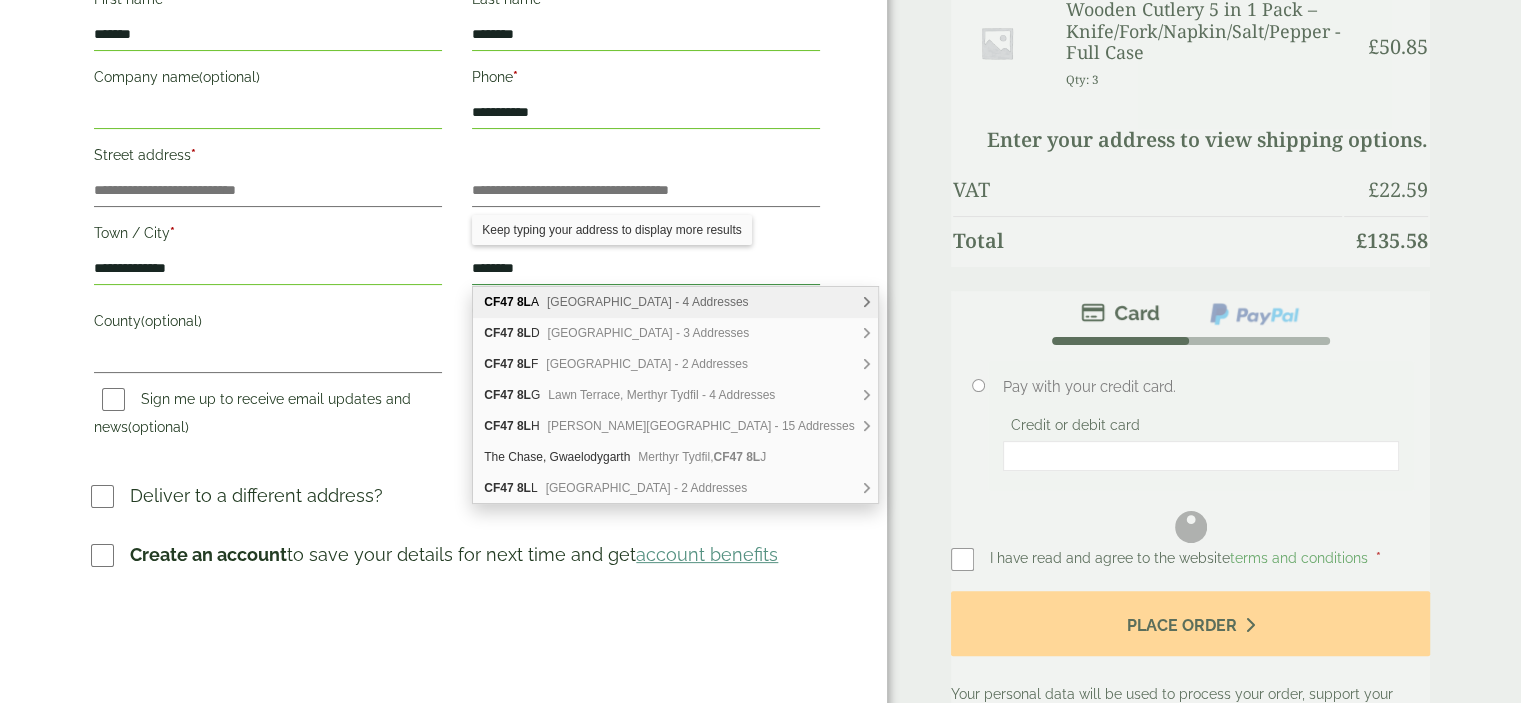 click on "********" at bounding box center [646, 269] 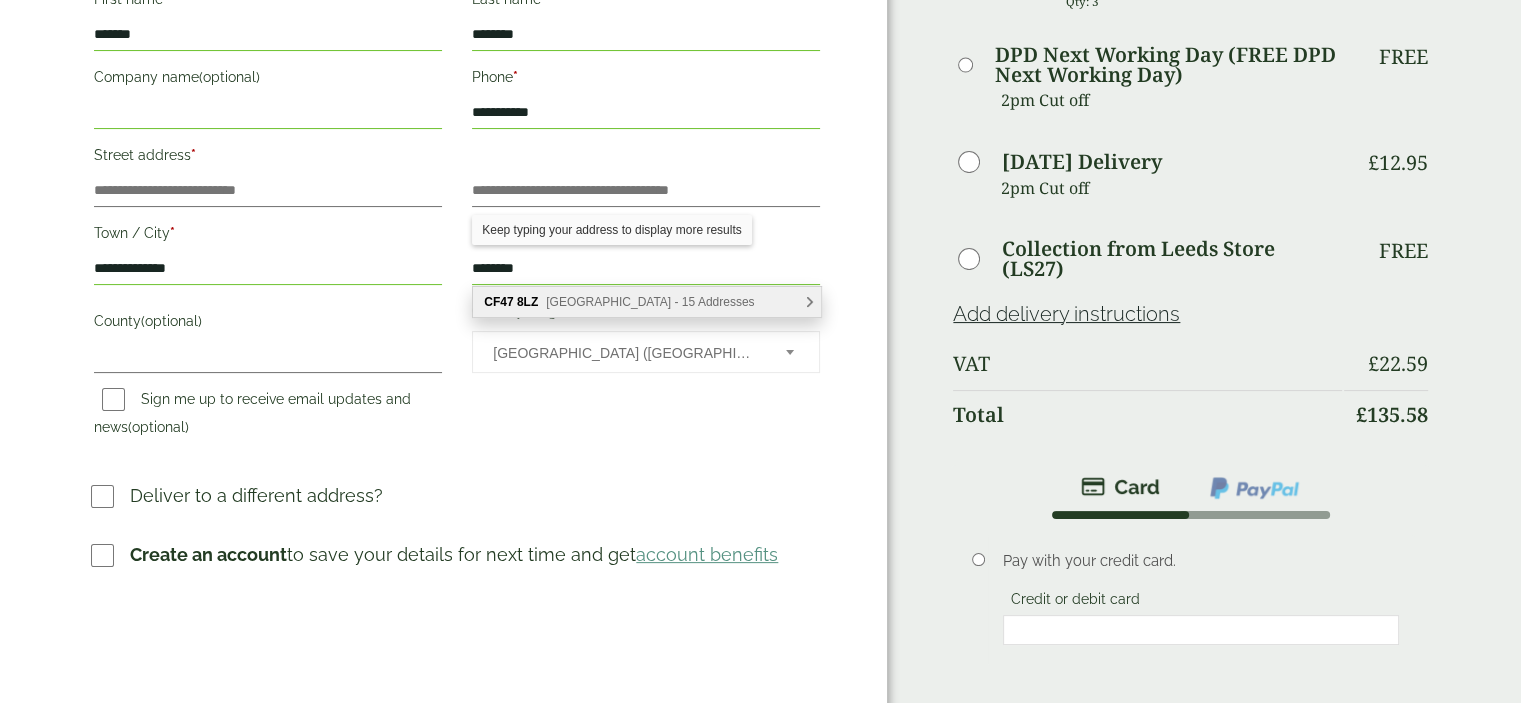 click on "CF47   8LZ Vulcan Road, Merthyr Tydfil - 15 Addresses" at bounding box center (647, 302) 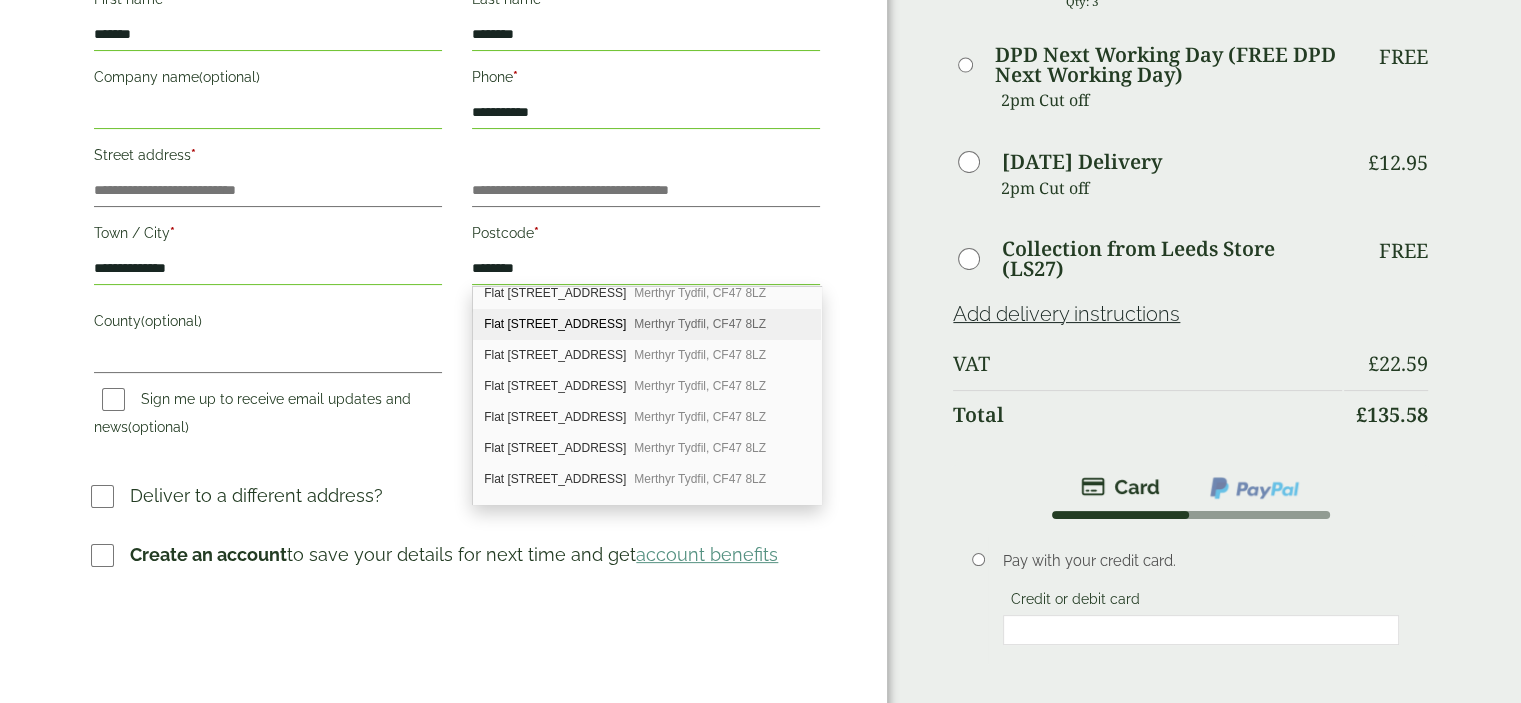 scroll, scrollTop: 89, scrollLeft: 0, axis: vertical 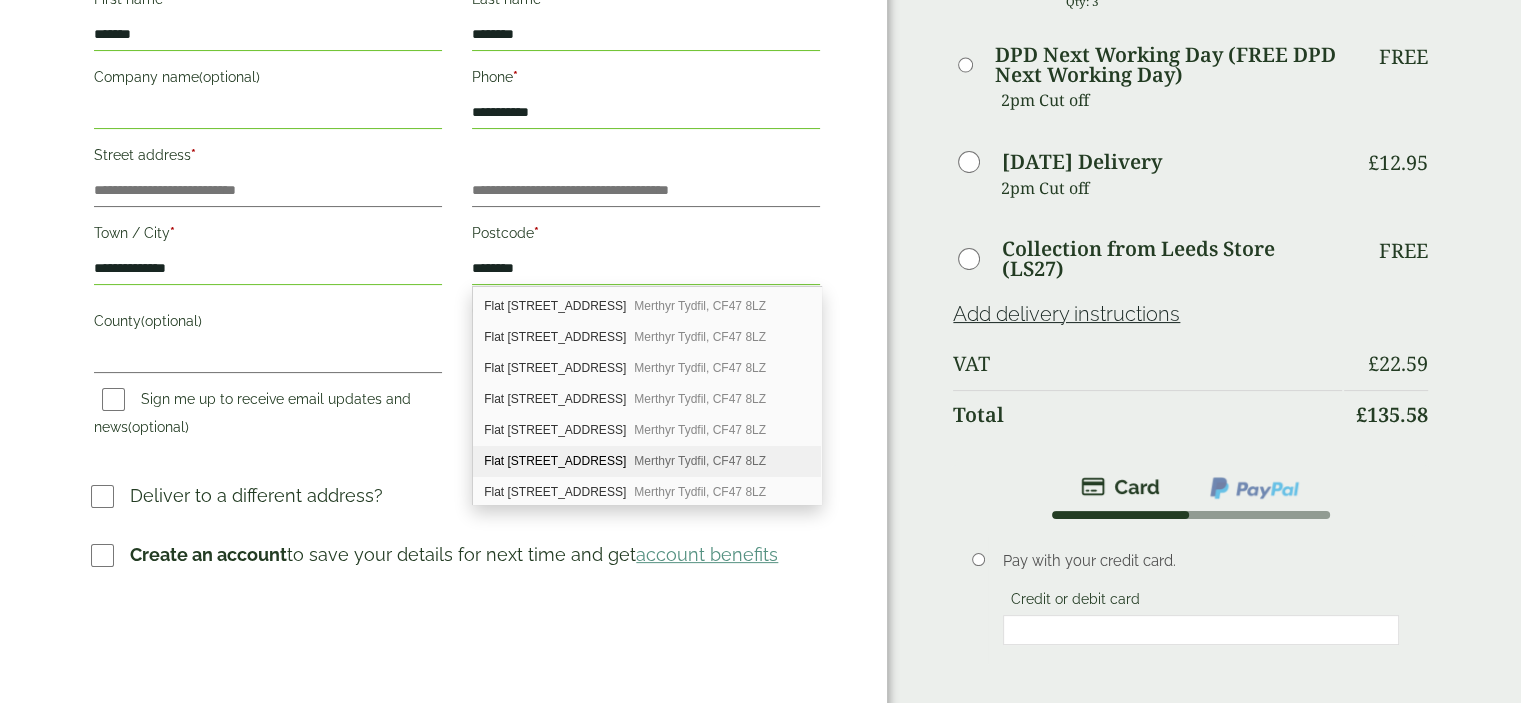 click on "Merthyr Tydfil, CF47 8LZ" at bounding box center (700, 461) 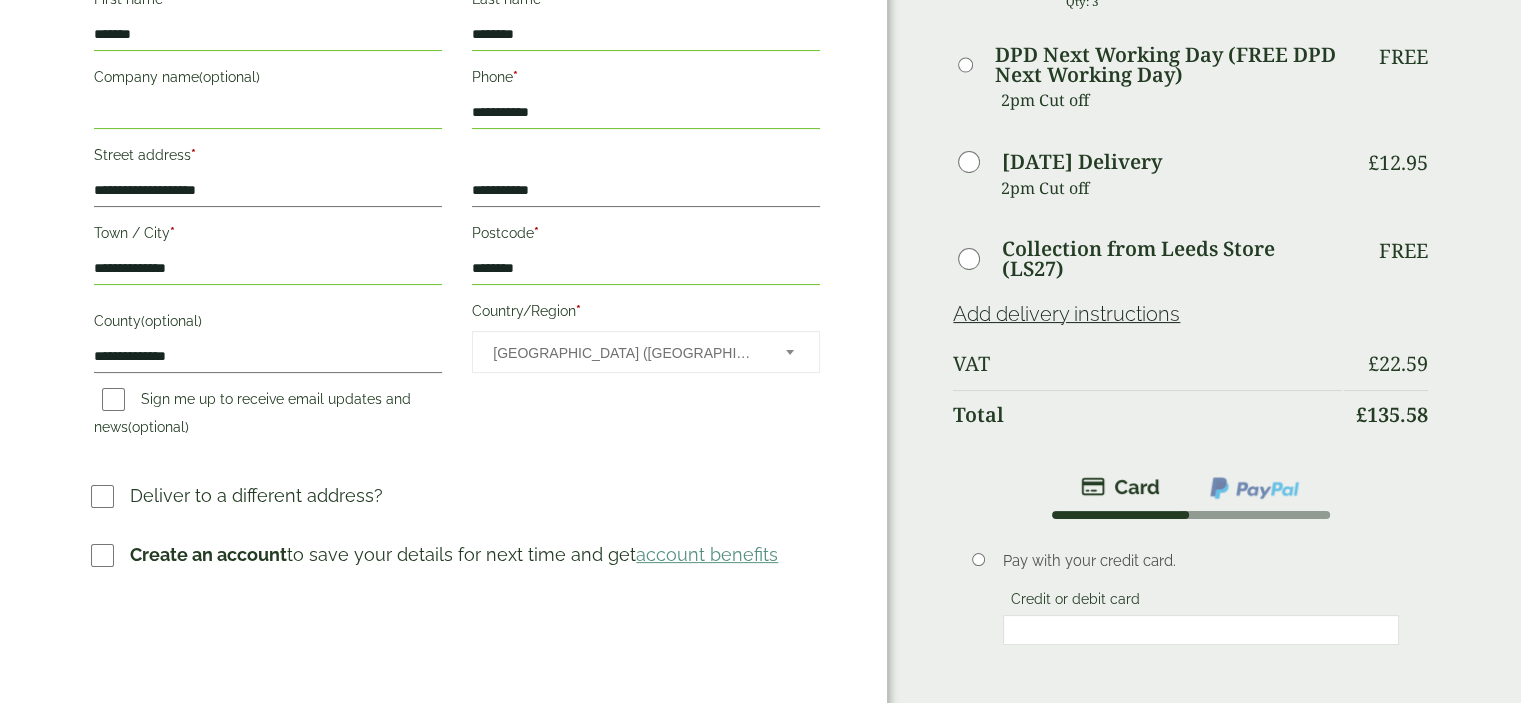 click on "Add delivery instructions" at bounding box center [1066, 314] 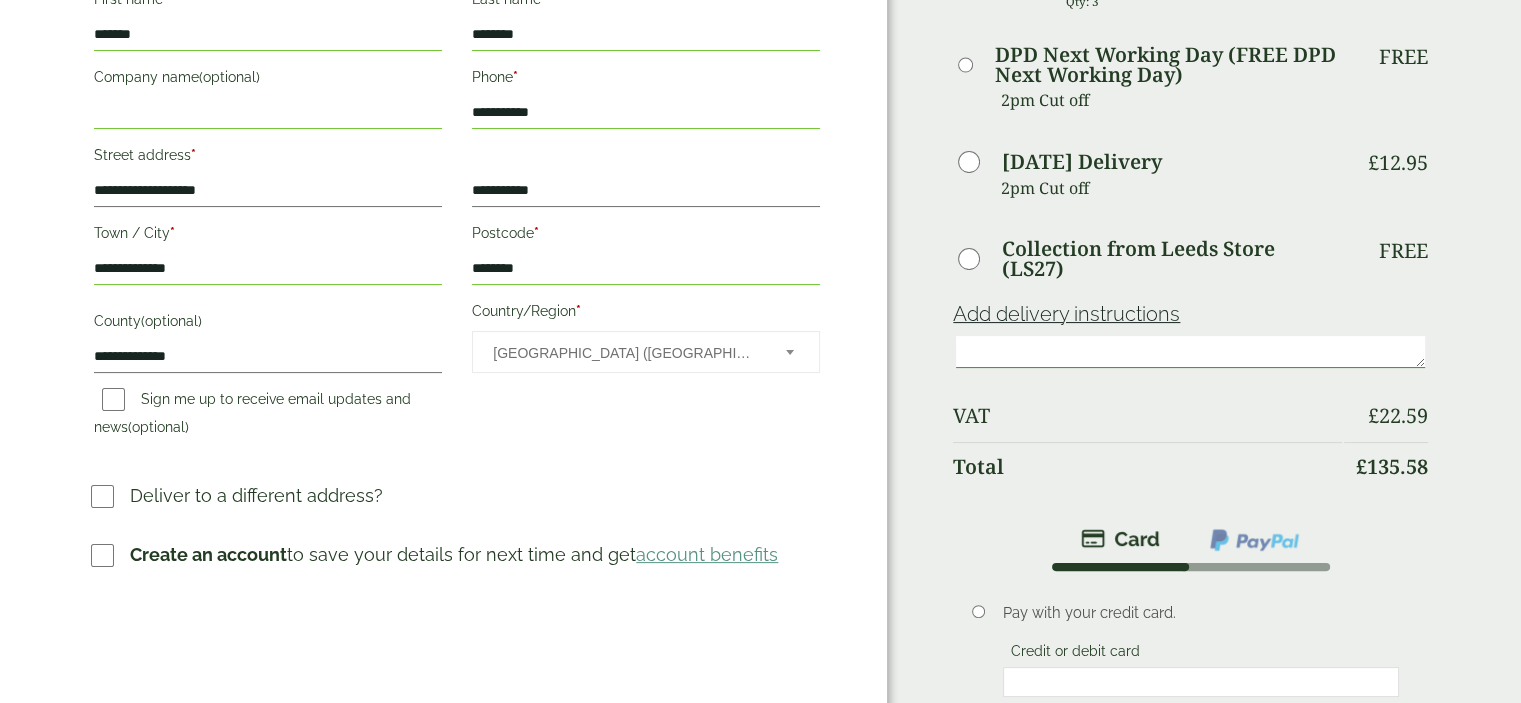 click at bounding box center [1190, 352] 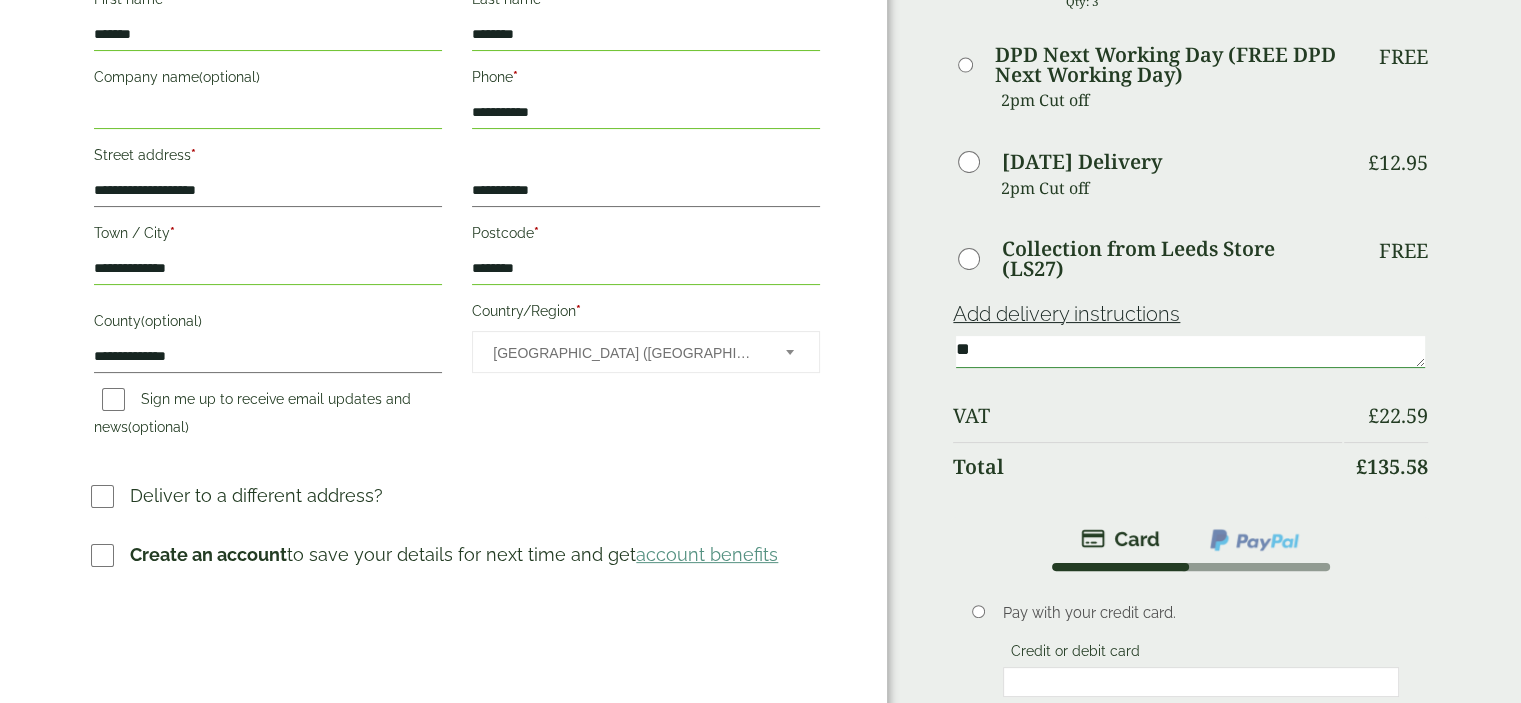 type on "*" 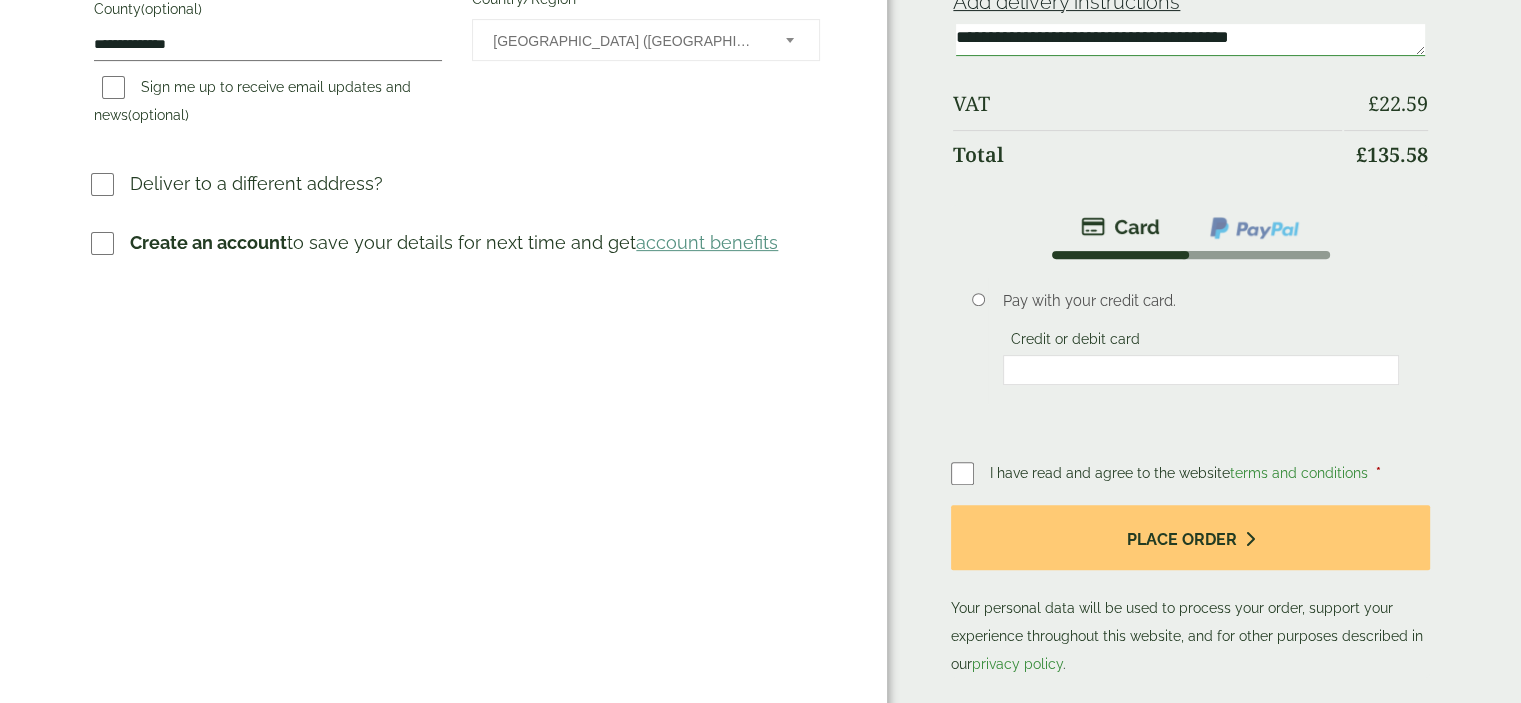 scroll, scrollTop: 700, scrollLeft: 0, axis: vertical 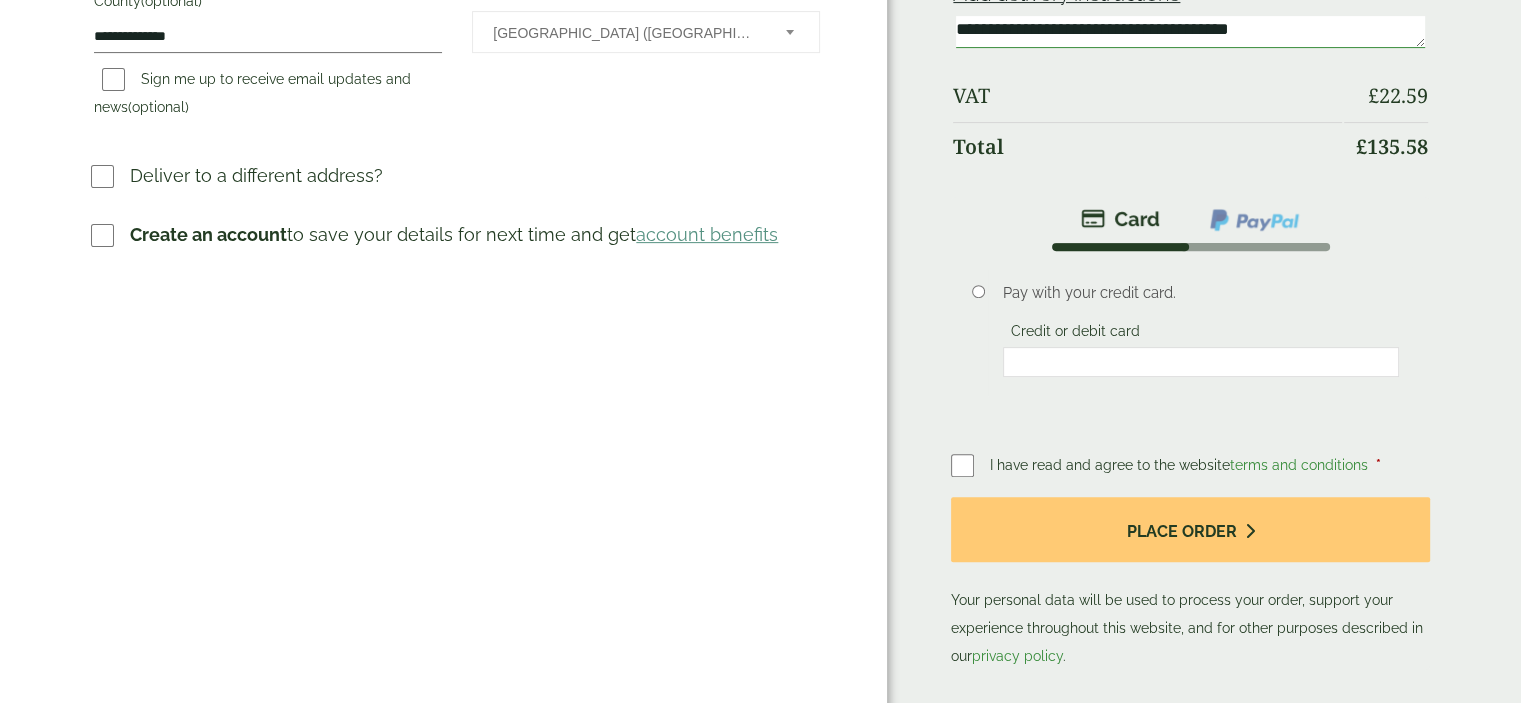 type on "**********" 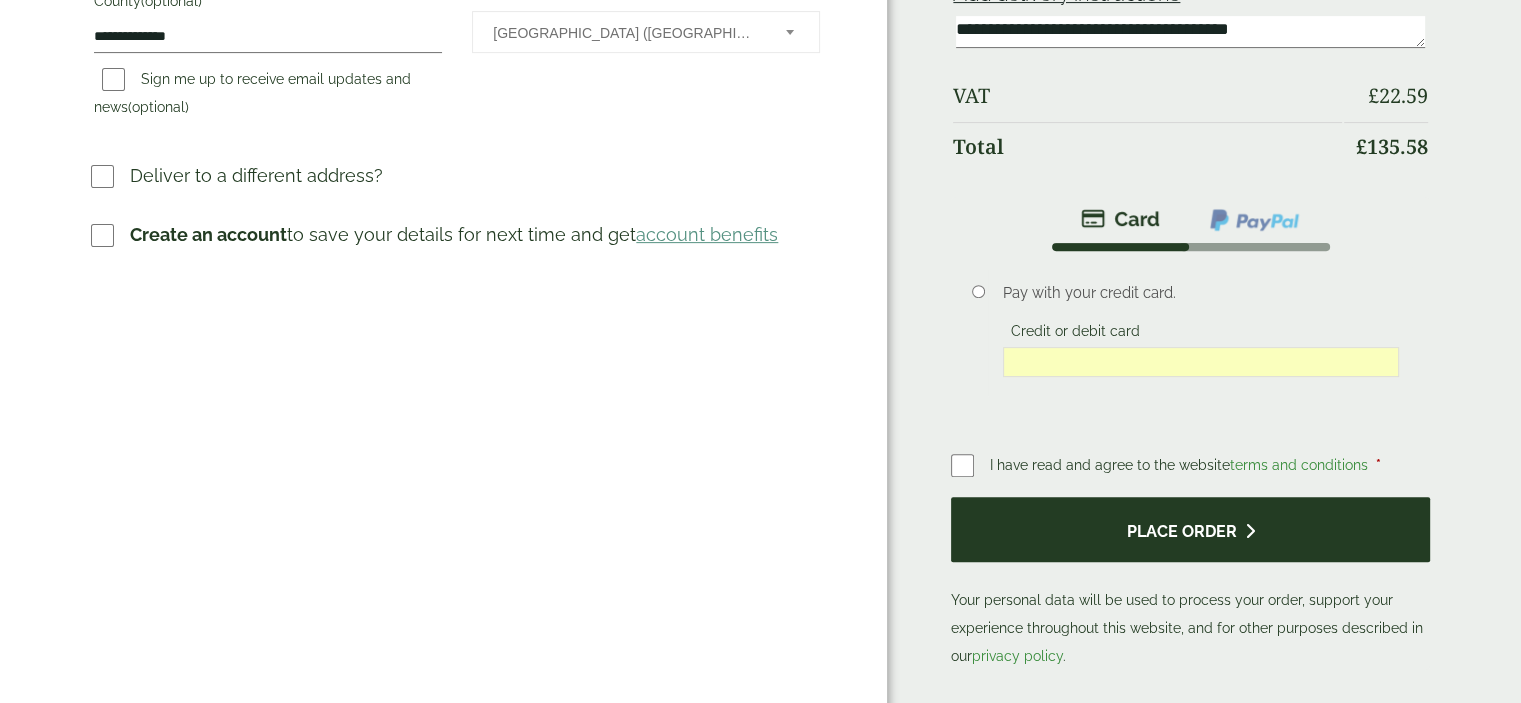click on "Place order" at bounding box center (1190, 529) 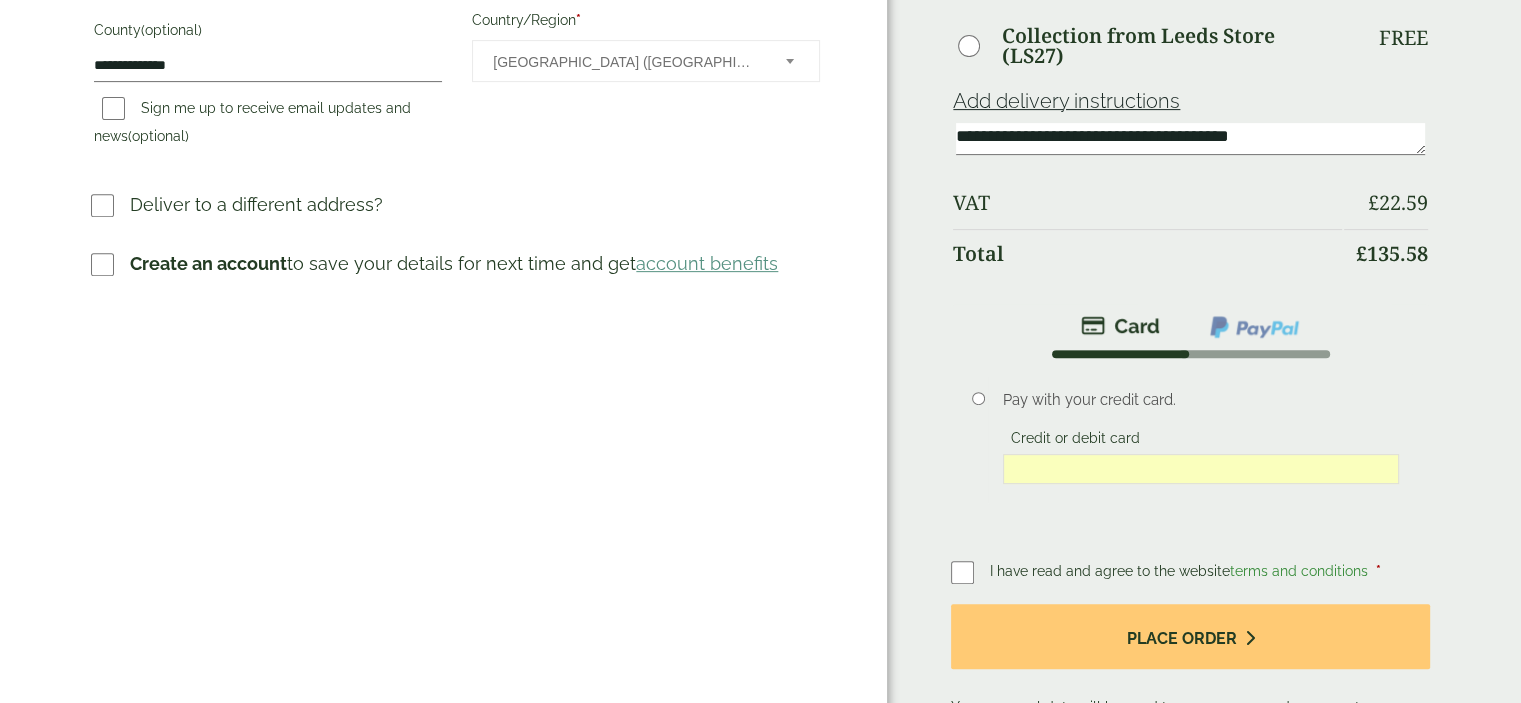 scroll, scrollTop: 760, scrollLeft: 0, axis: vertical 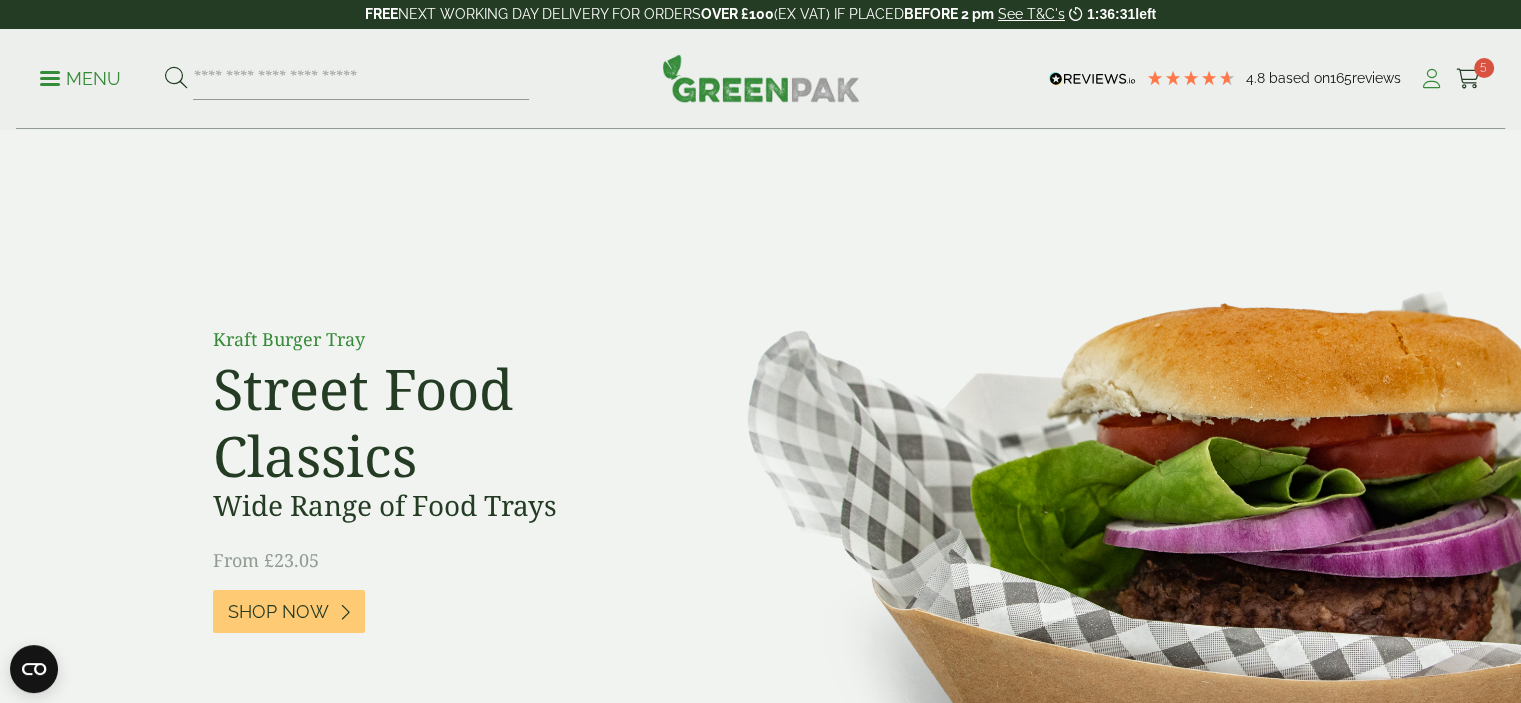 click at bounding box center [1431, 79] 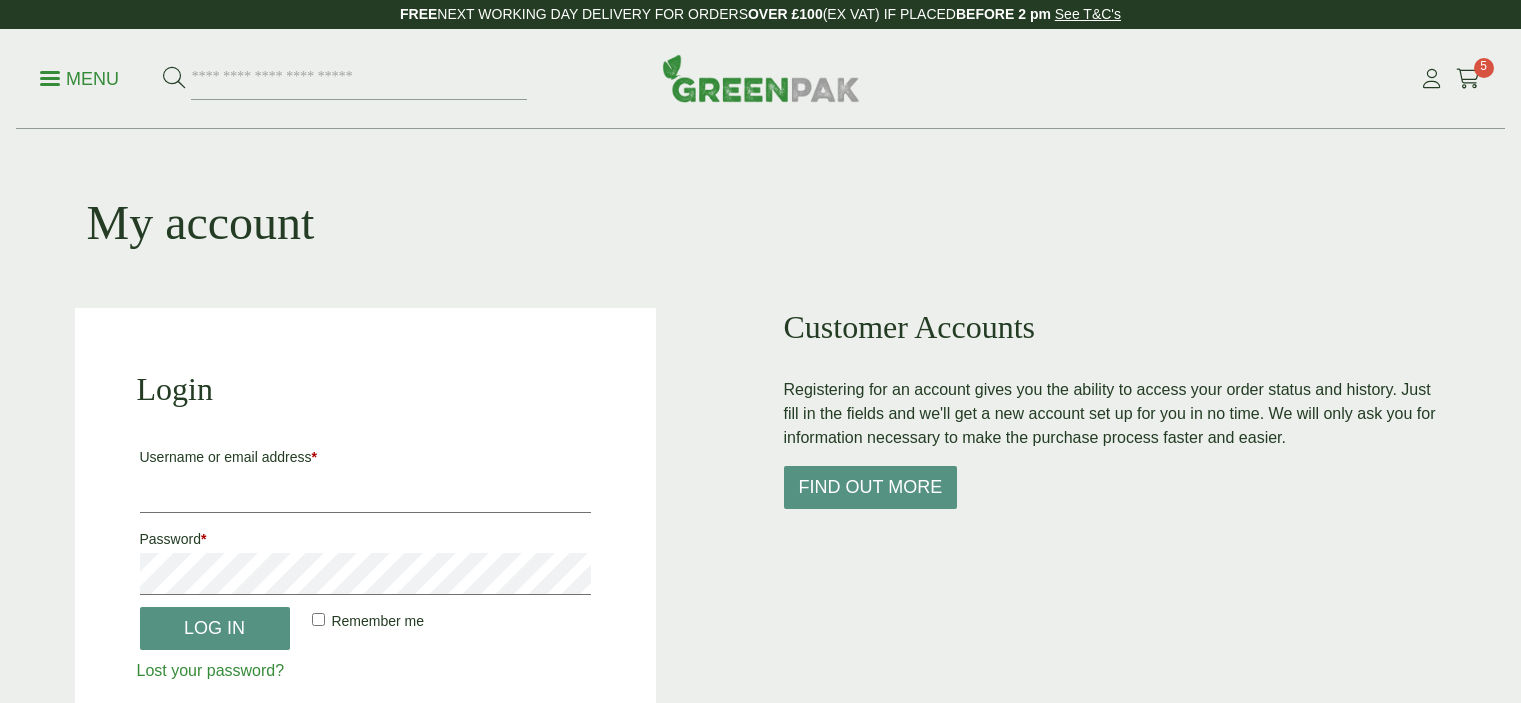 scroll, scrollTop: 0, scrollLeft: 0, axis: both 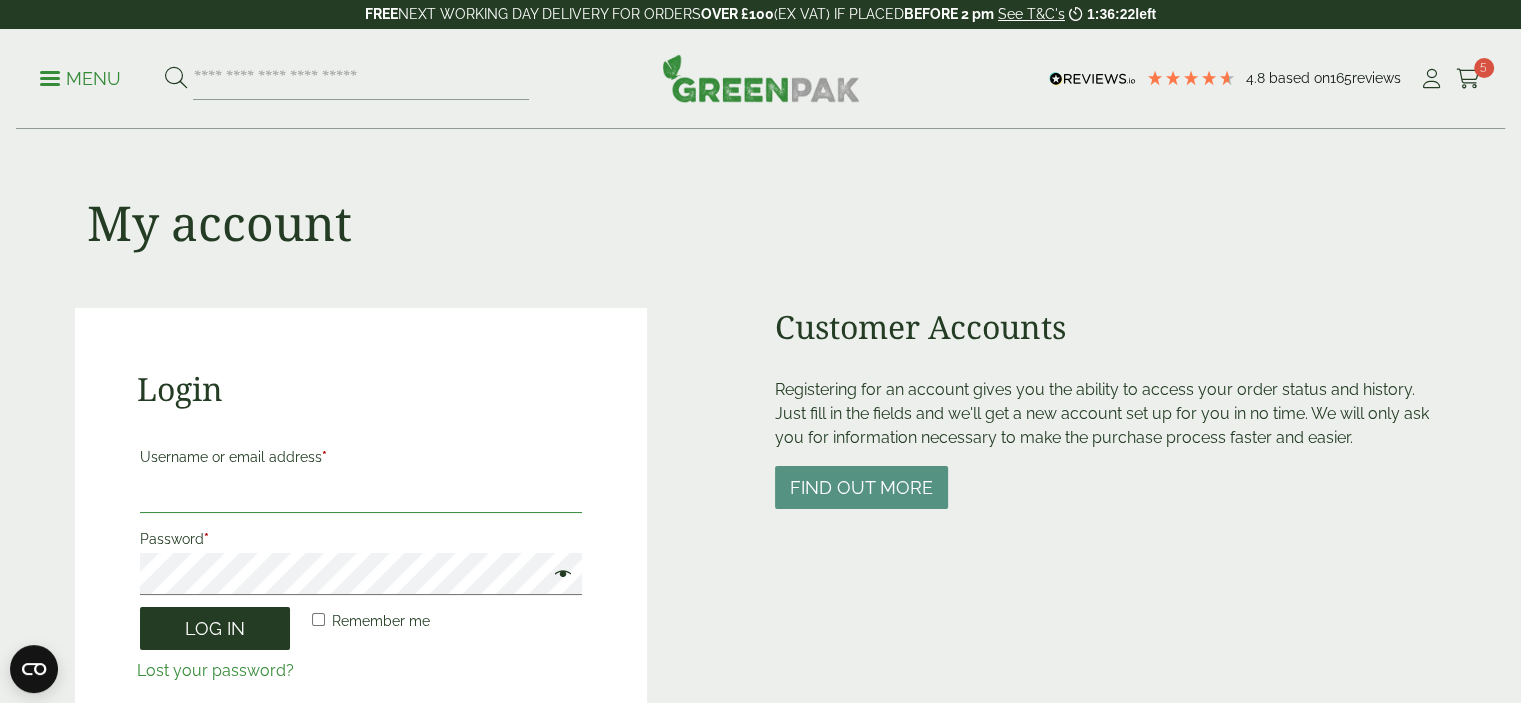 type on "**********" 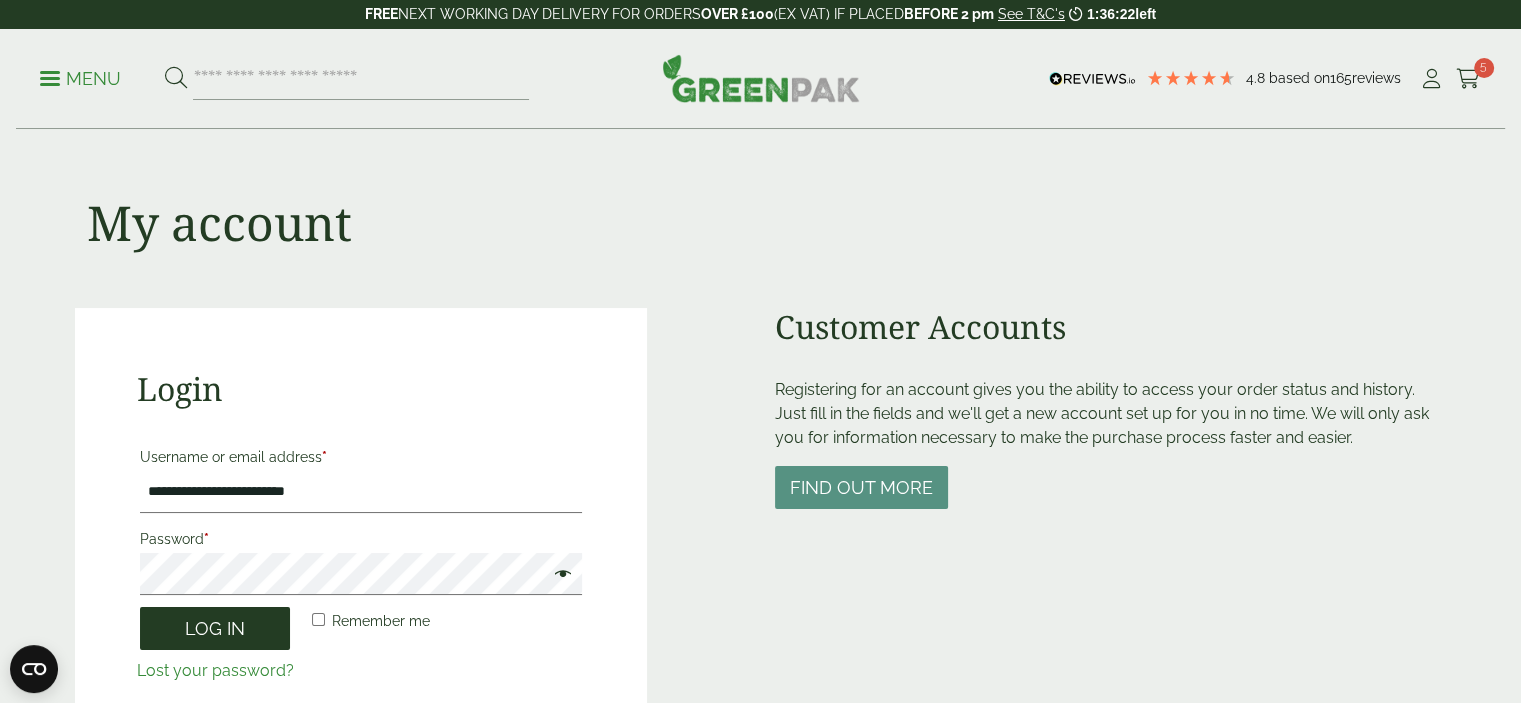 click on "Log in" at bounding box center [215, 628] 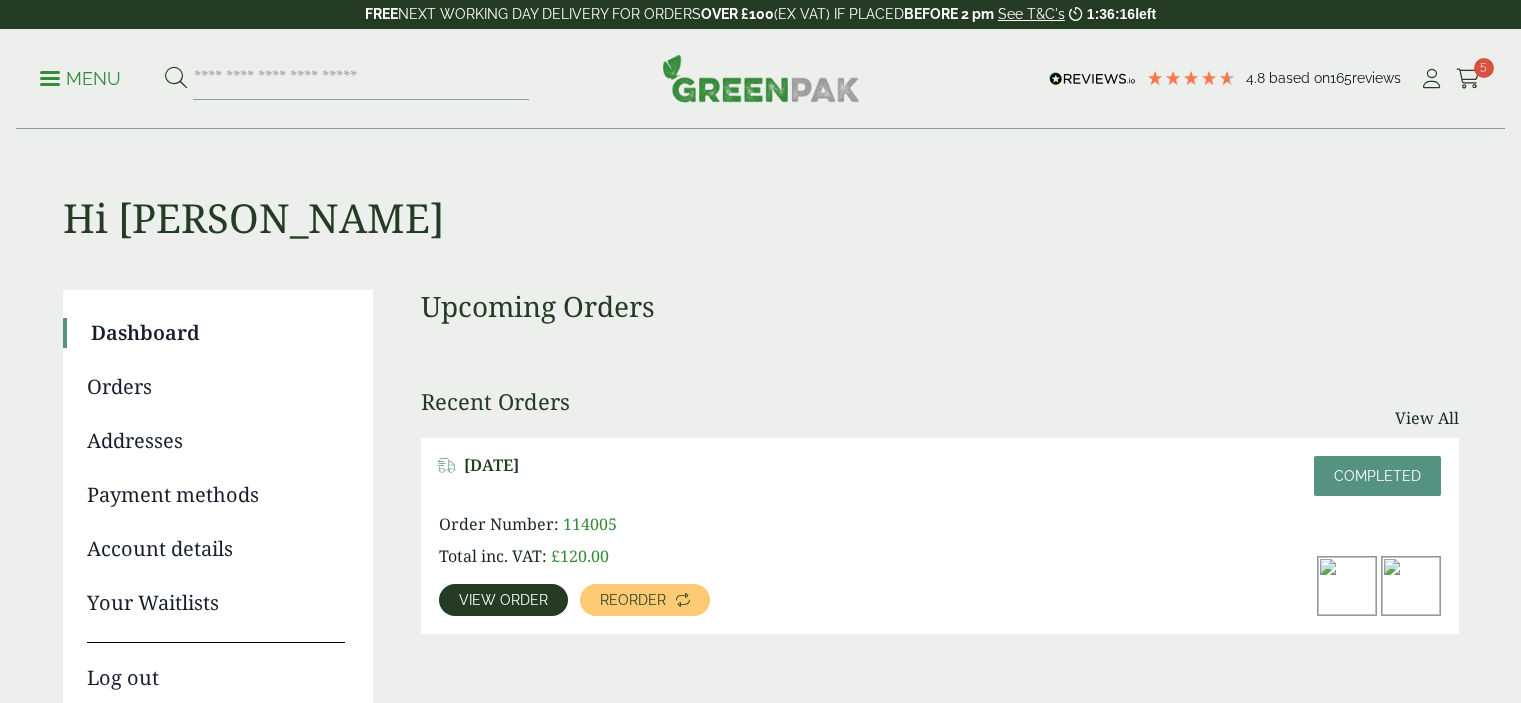 scroll, scrollTop: 0, scrollLeft: 0, axis: both 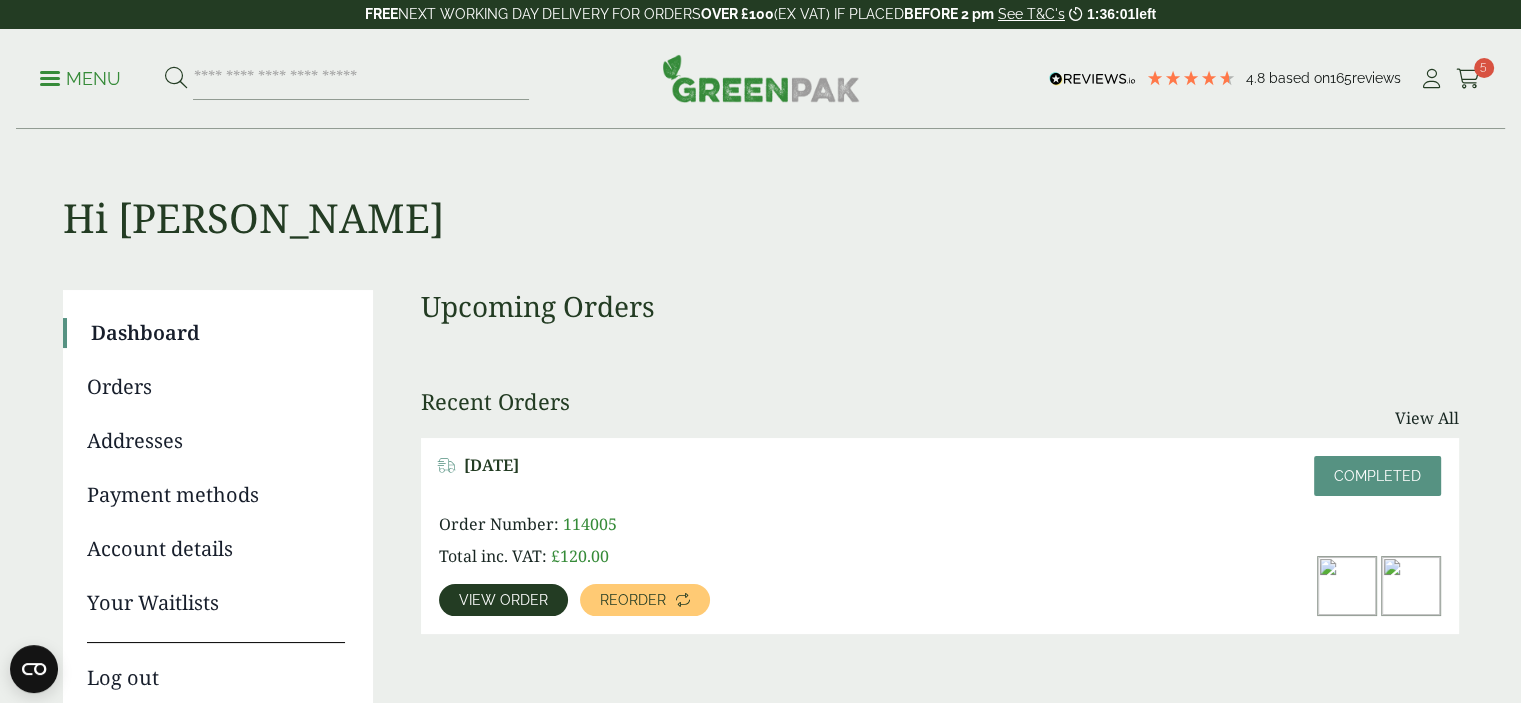 click on "View order" at bounding box center [503, 600] 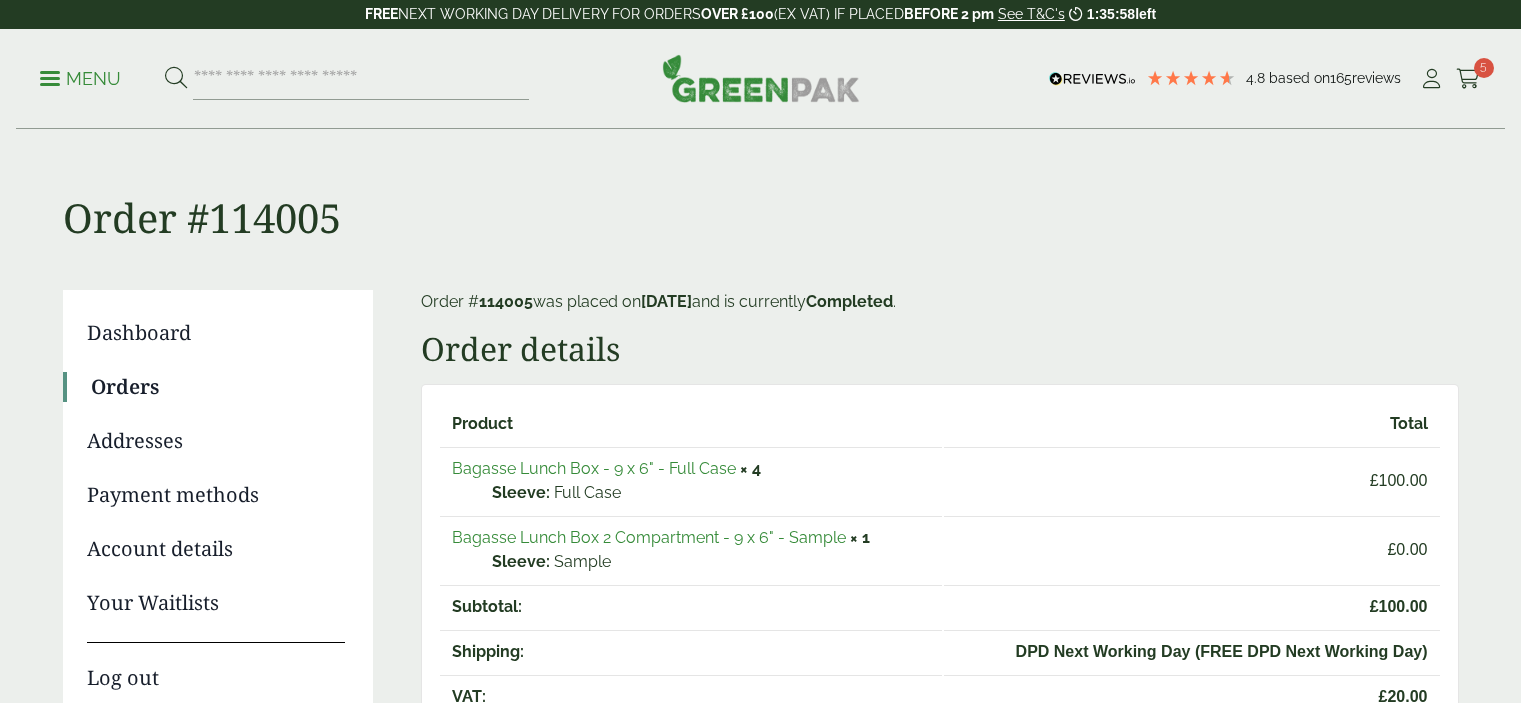 scroll, scrollTop: 0, scrollLeft: 0, axis: both 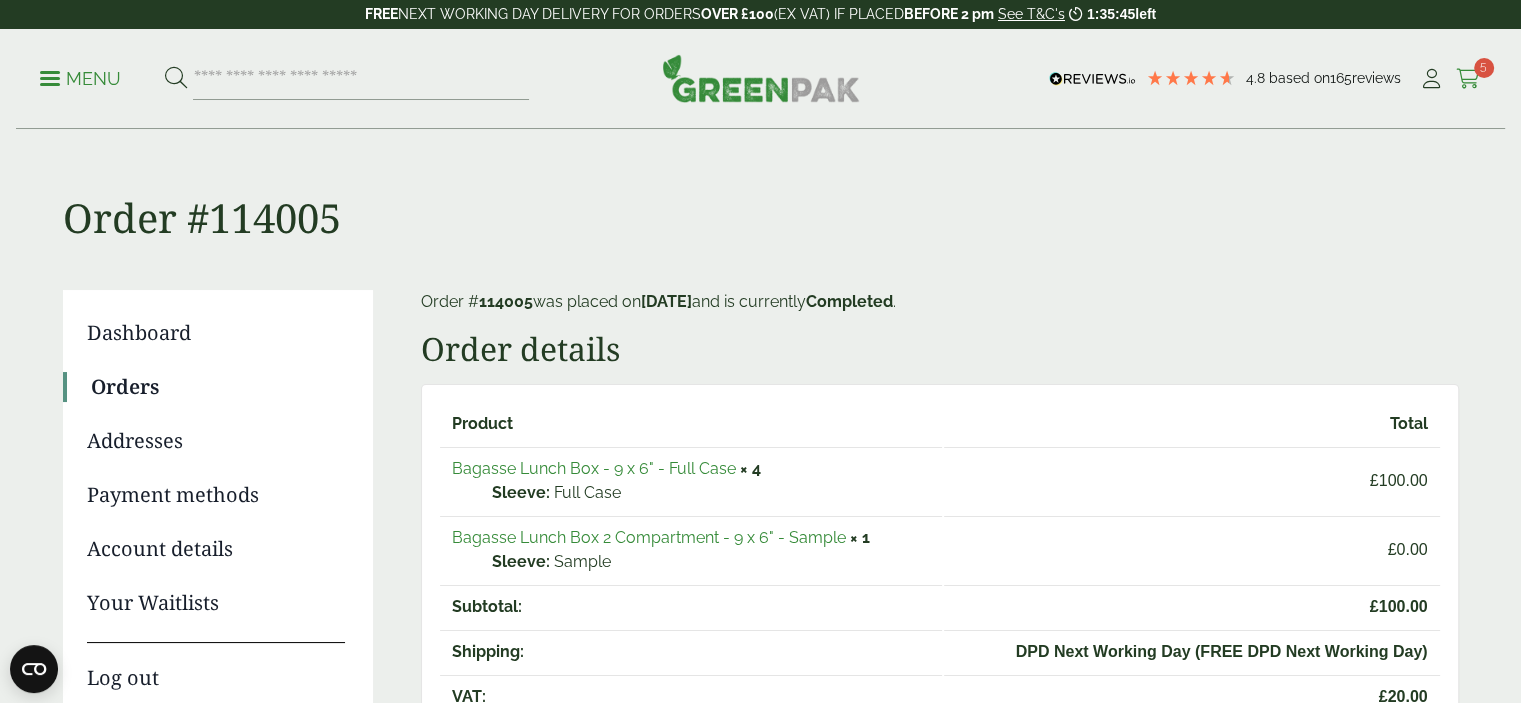 click at bounding box center [1468, 79] 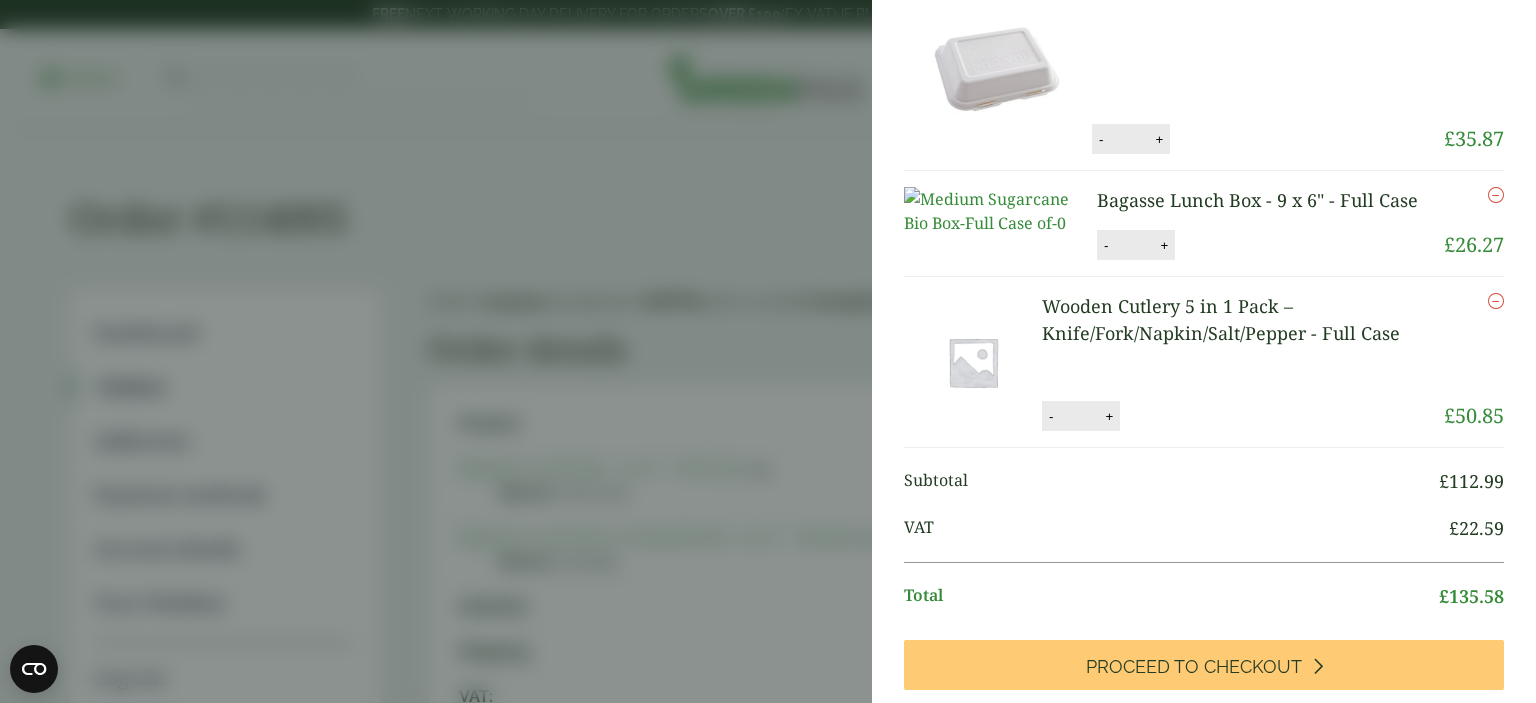 scroll, scrollTop: 0, scrollLeft: 0, axis: both 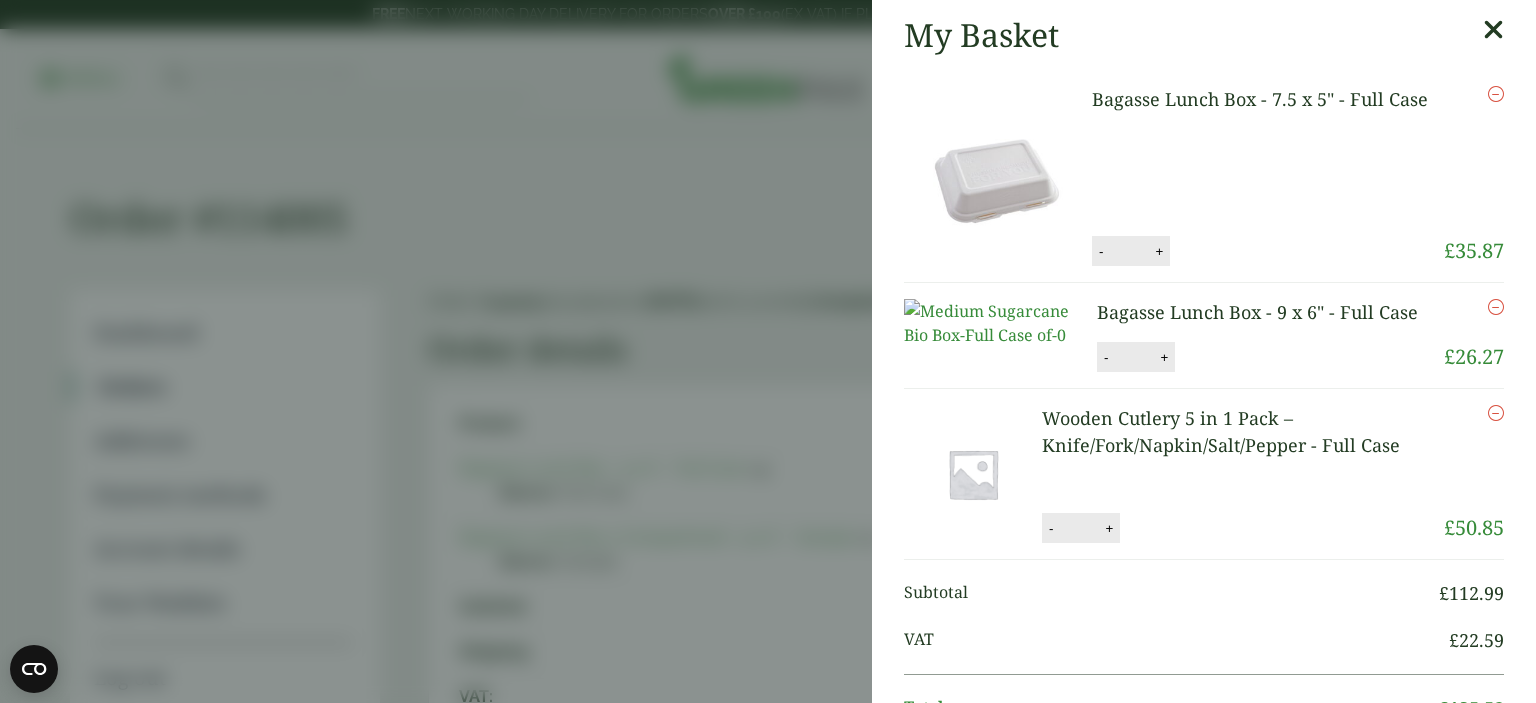 click on "My Basket
Bagasse Lunch Box - 7.5 x 5" - Full Case
Bagasse Lunch Box - 7.5 x 5" - Full Case quantity
- * +
Update
Remove
£ 35.87" at bounding box center [768, 351] 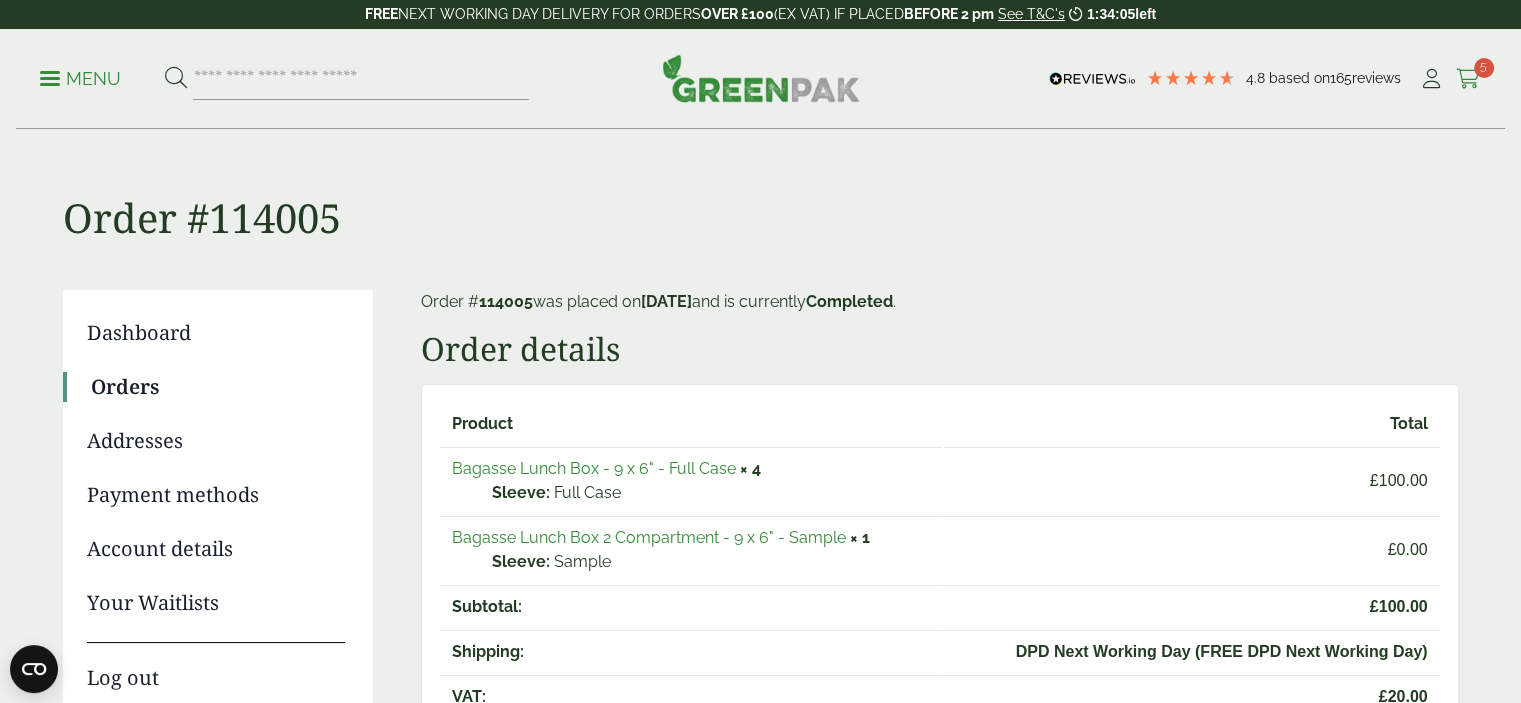 click at bounding box center (1468, 79) 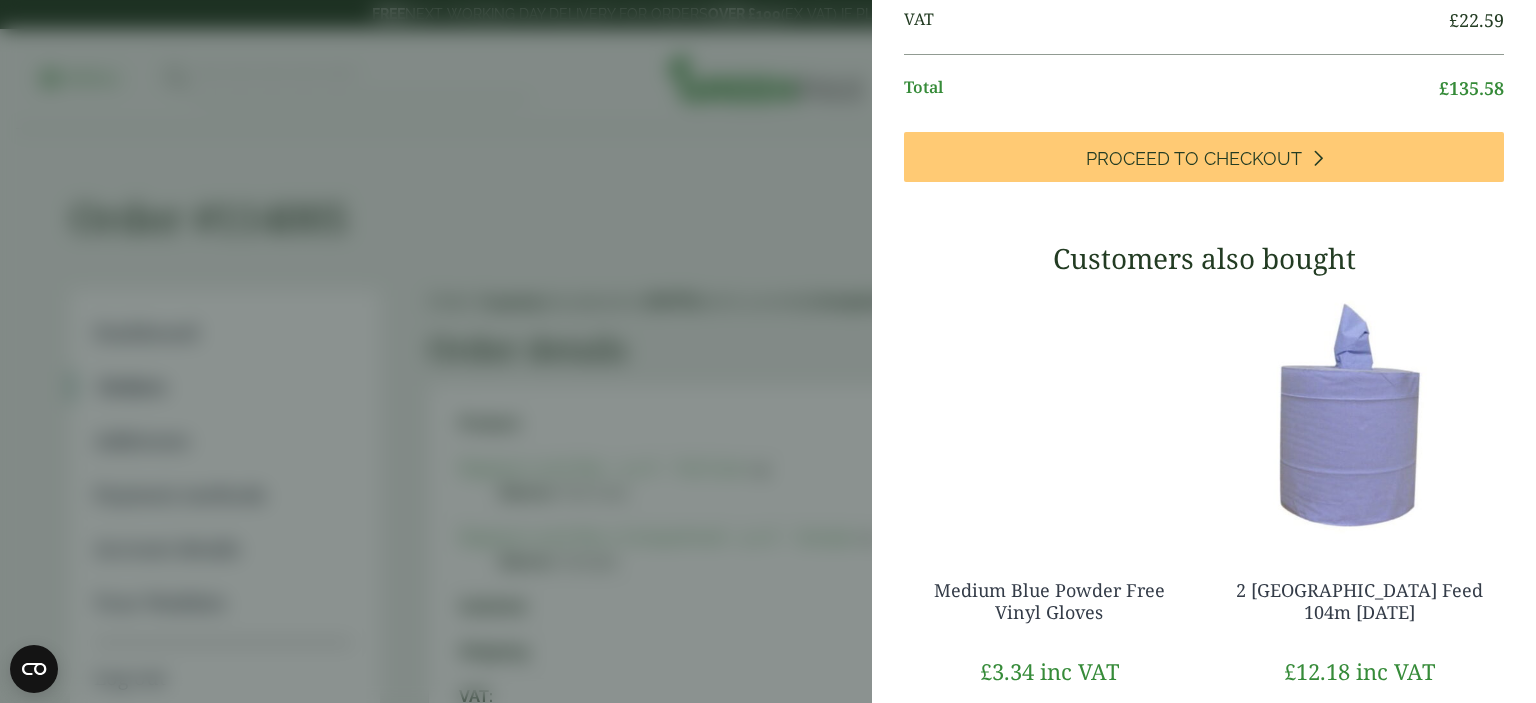 scroll, scrollTop: 622, scrollLeft: 0, axis: vertical 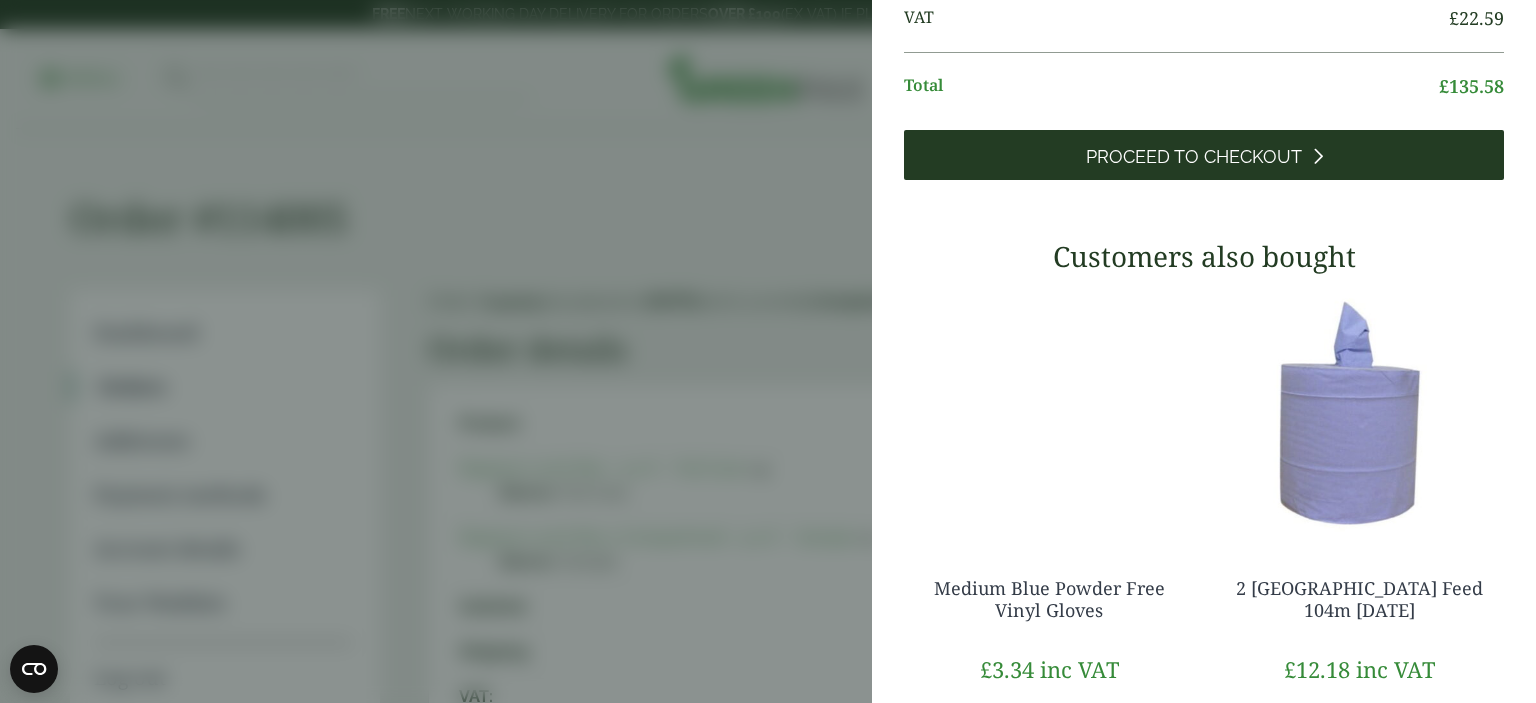click on "Proceed to Checkout" at bounding box center (1194, 157) 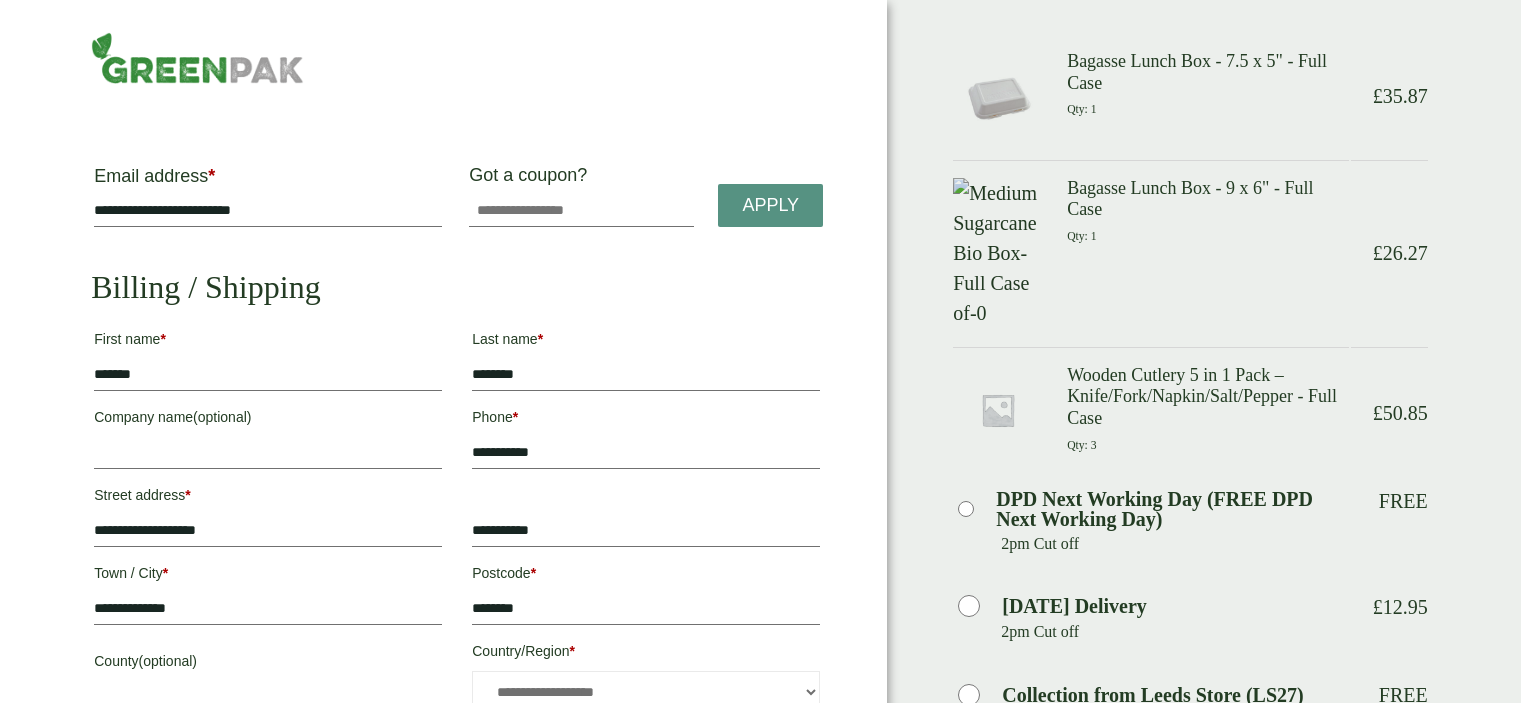 scroll, scrollTop: 0, scrollLeft: 0, axis: both 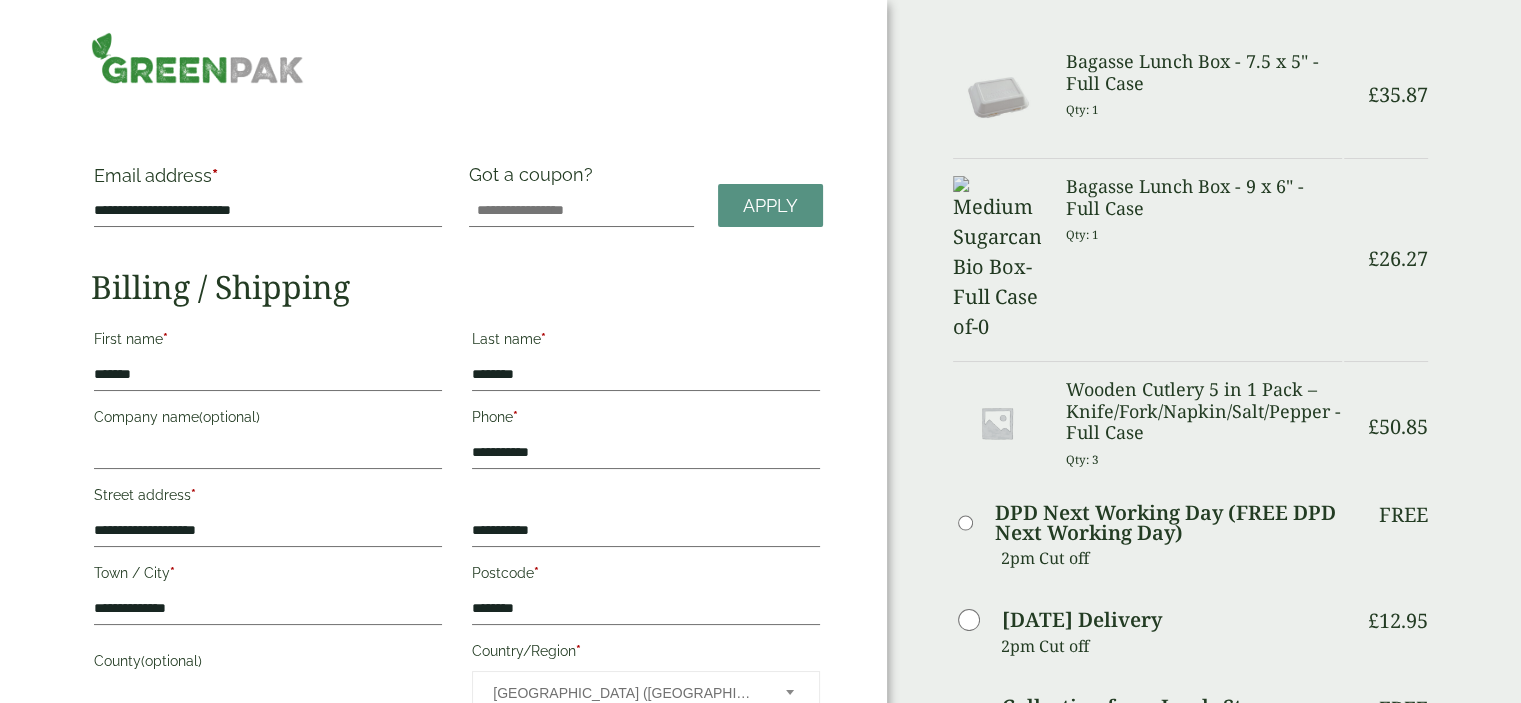 click at bounding box center [457, 58] 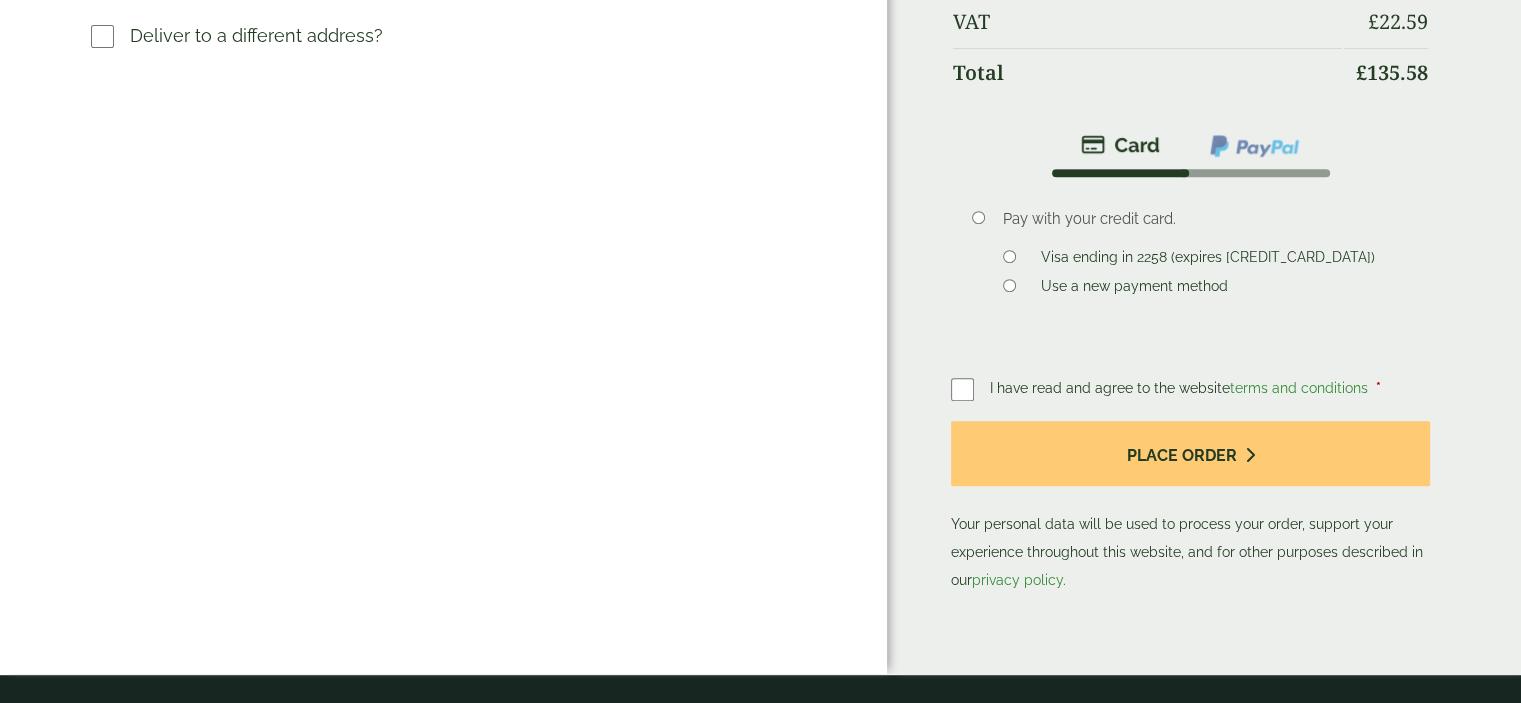 scroll, scrollTop: 819, scrollLeft: 0, axis: vertical 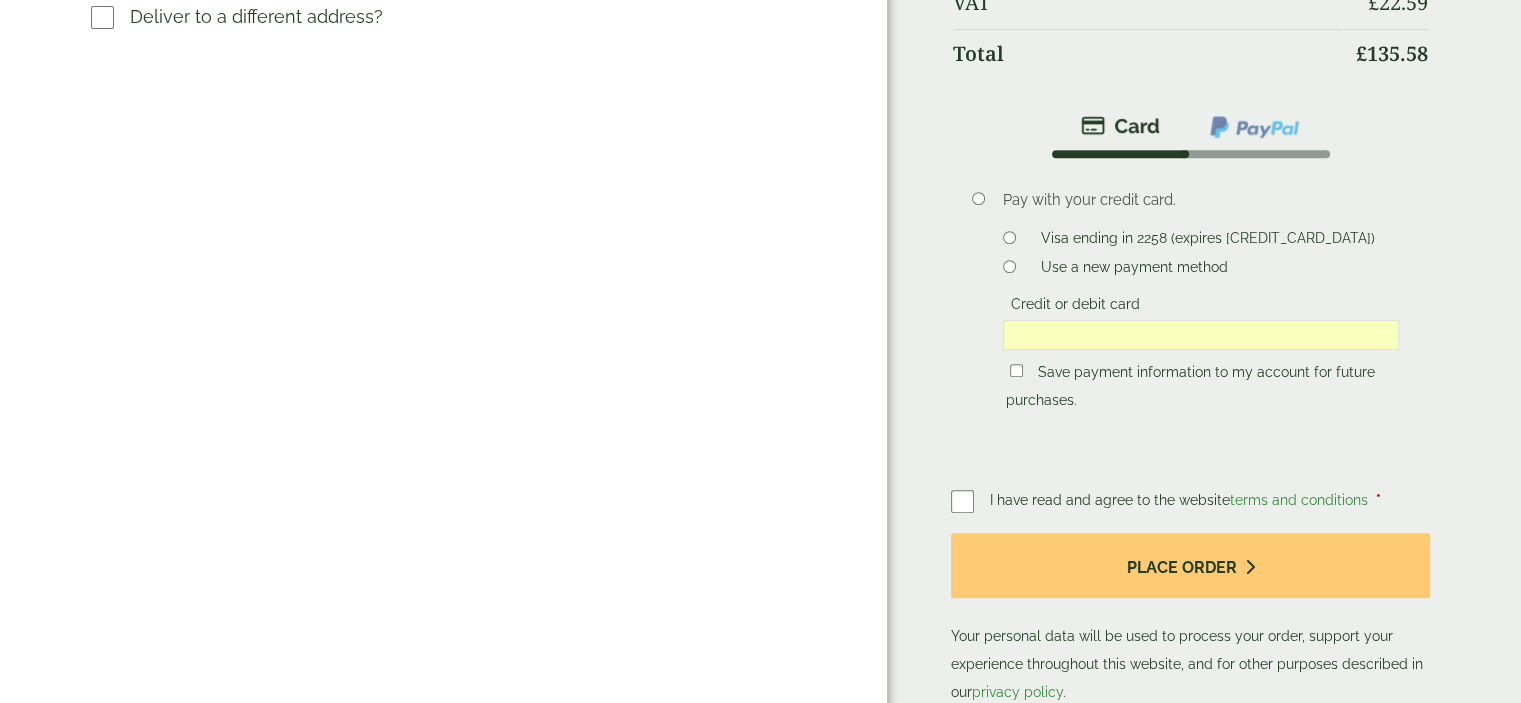 click at bounding box center [970, 501] 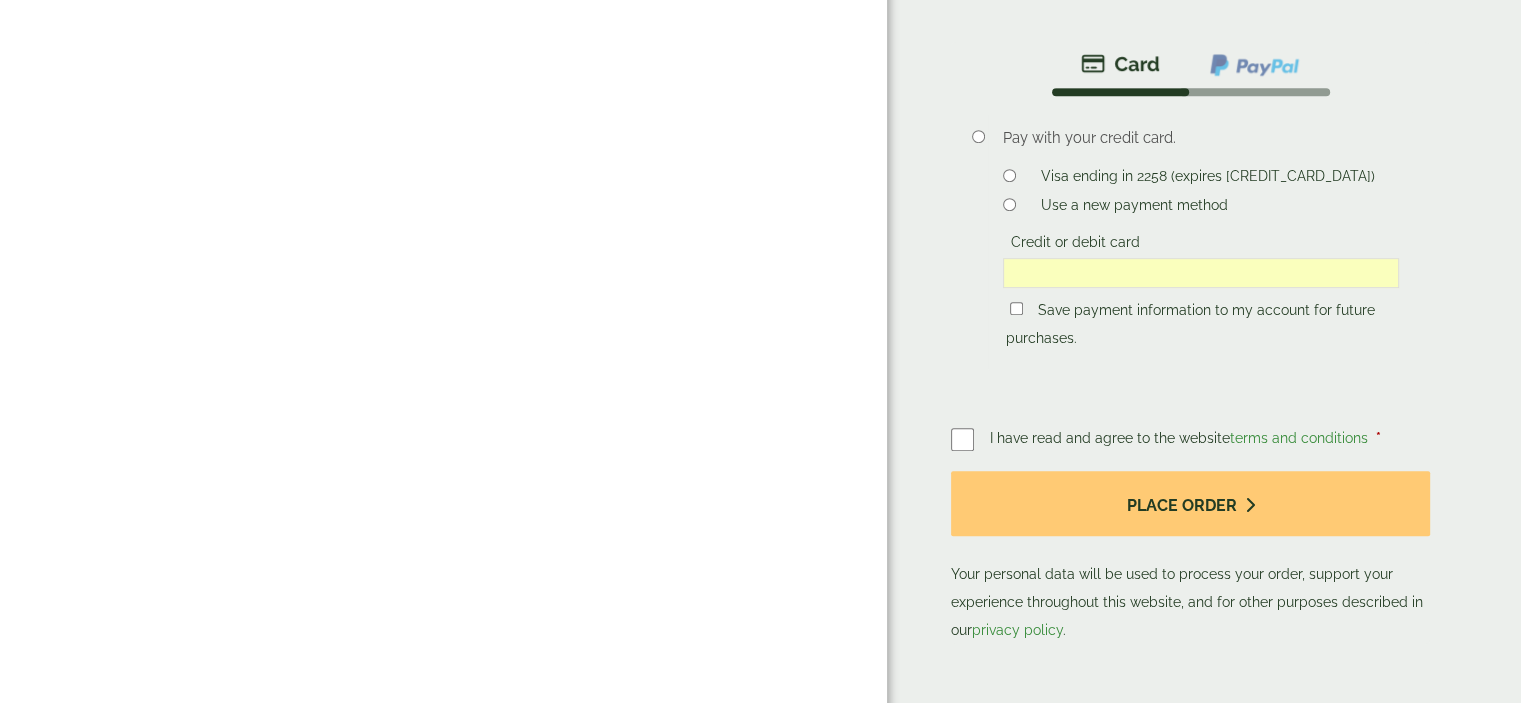 scroll, scrollTop: 884, scrollLeft: 0, axis: vertical 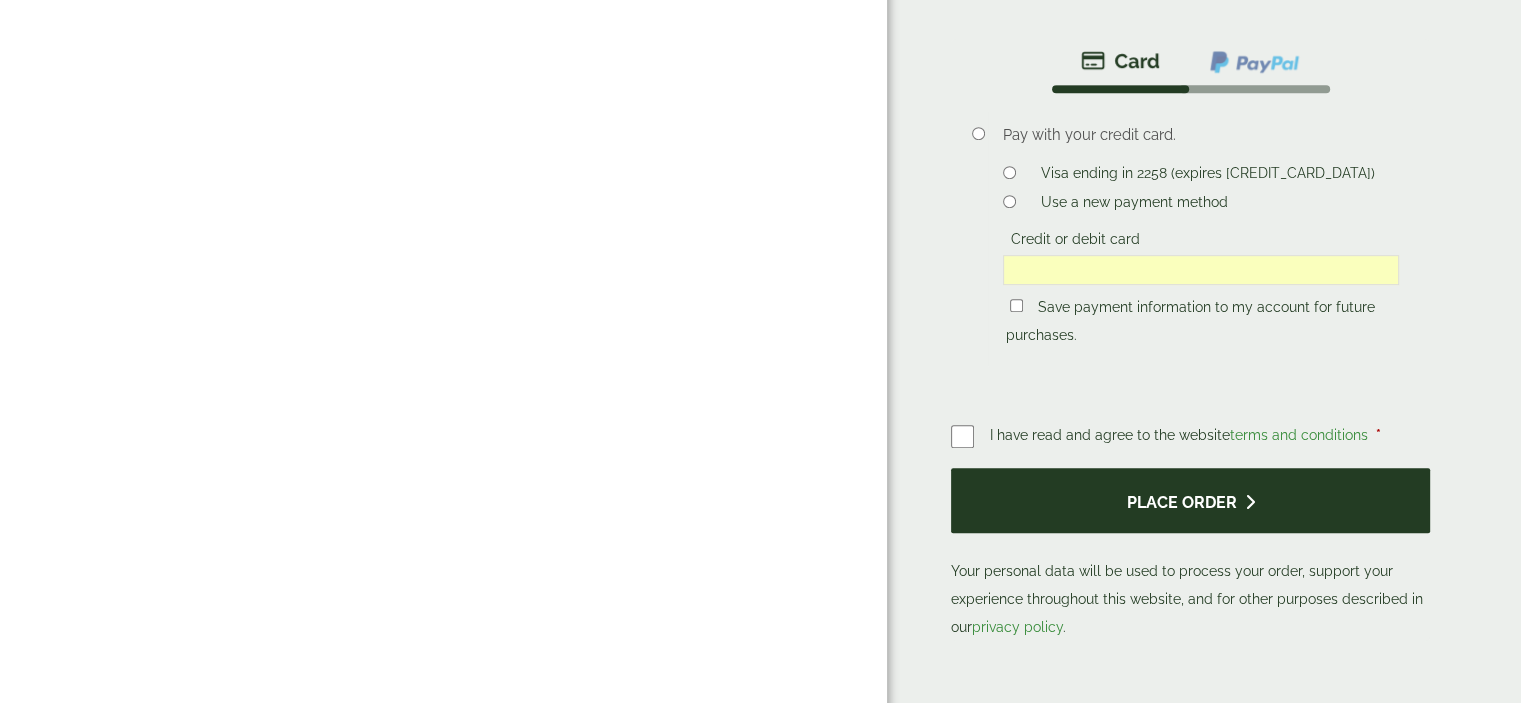click on "Place order" at bounding box center [1190, 500] 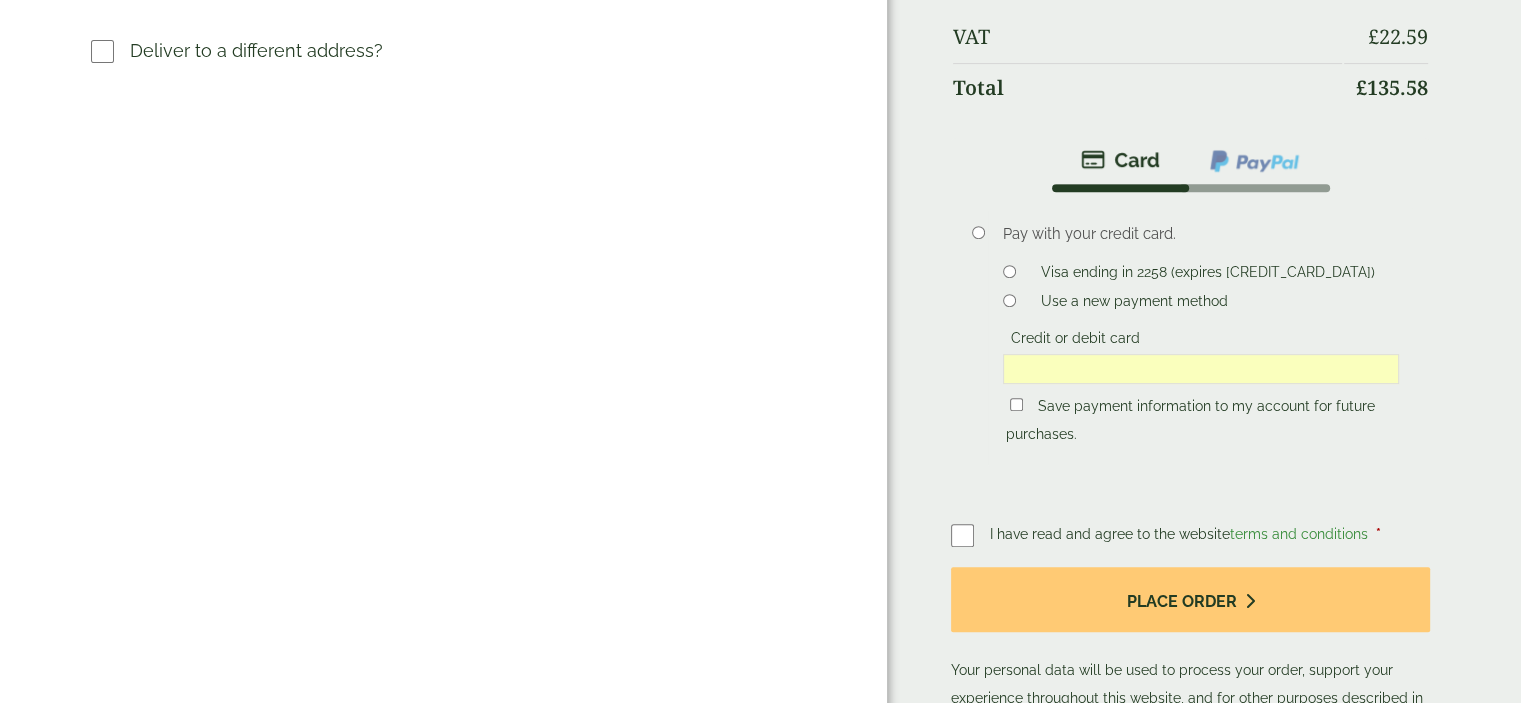 scroll, scrollTop: 792, scrollLeft: 0, axis: vertical 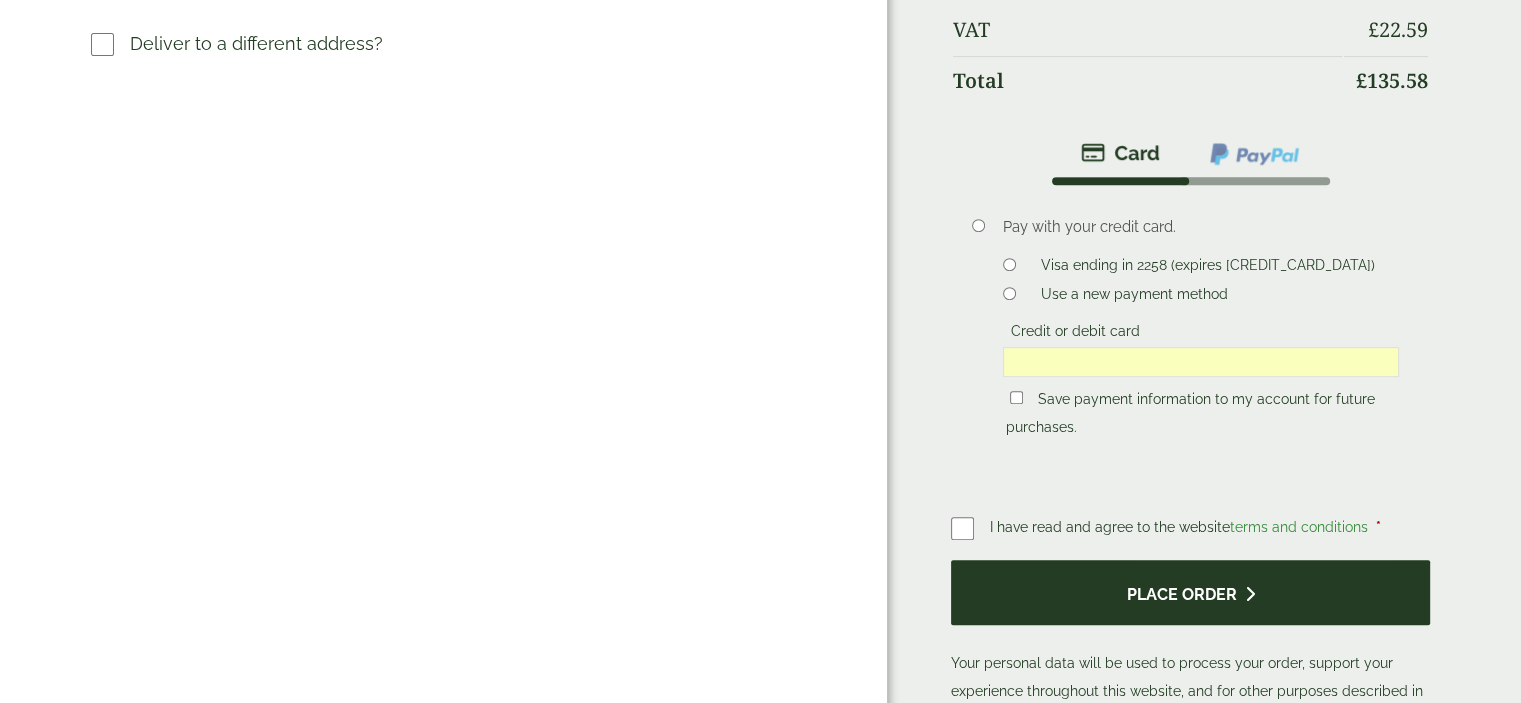 click on "Place order" at bounding box center (1190, 592) 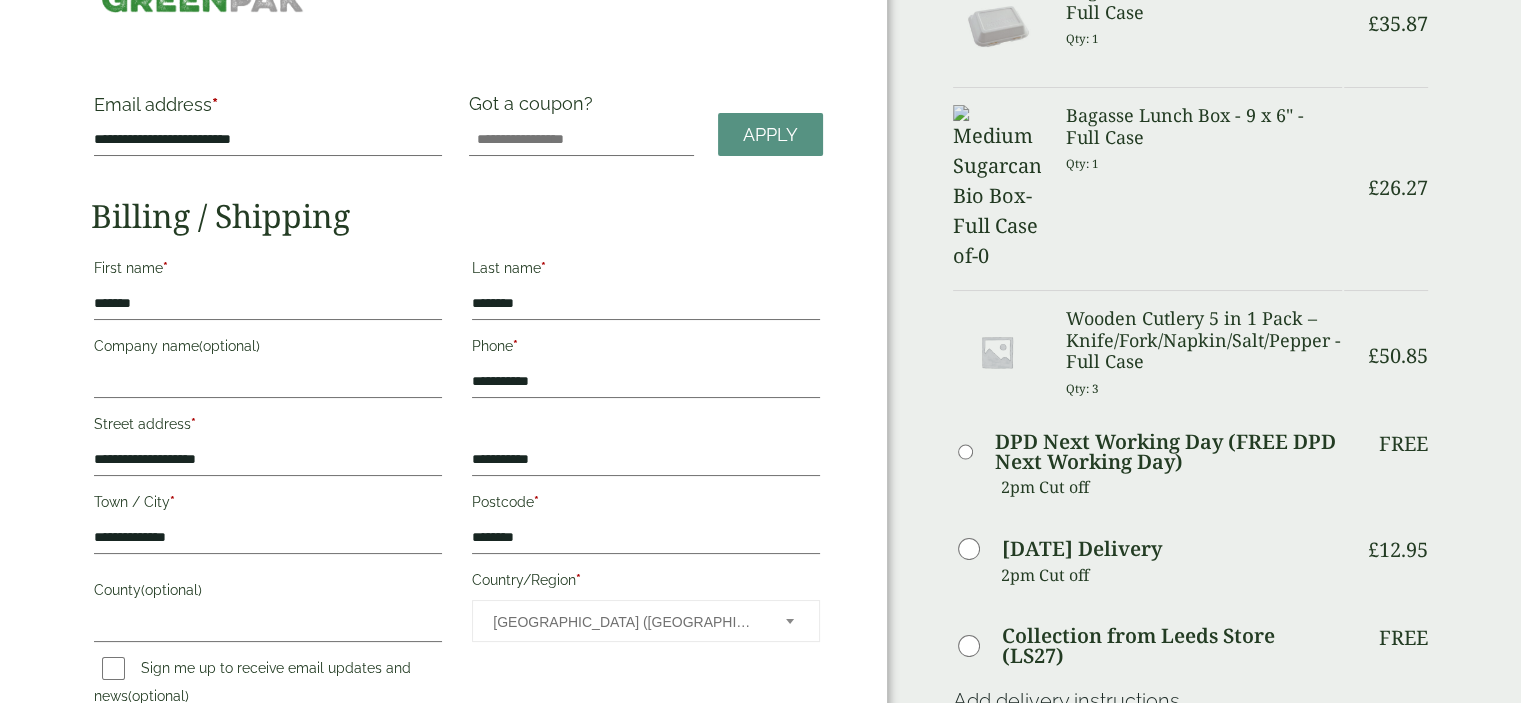 scroll, scrollTop: 74, scrollLeft: 0, axis: vertical 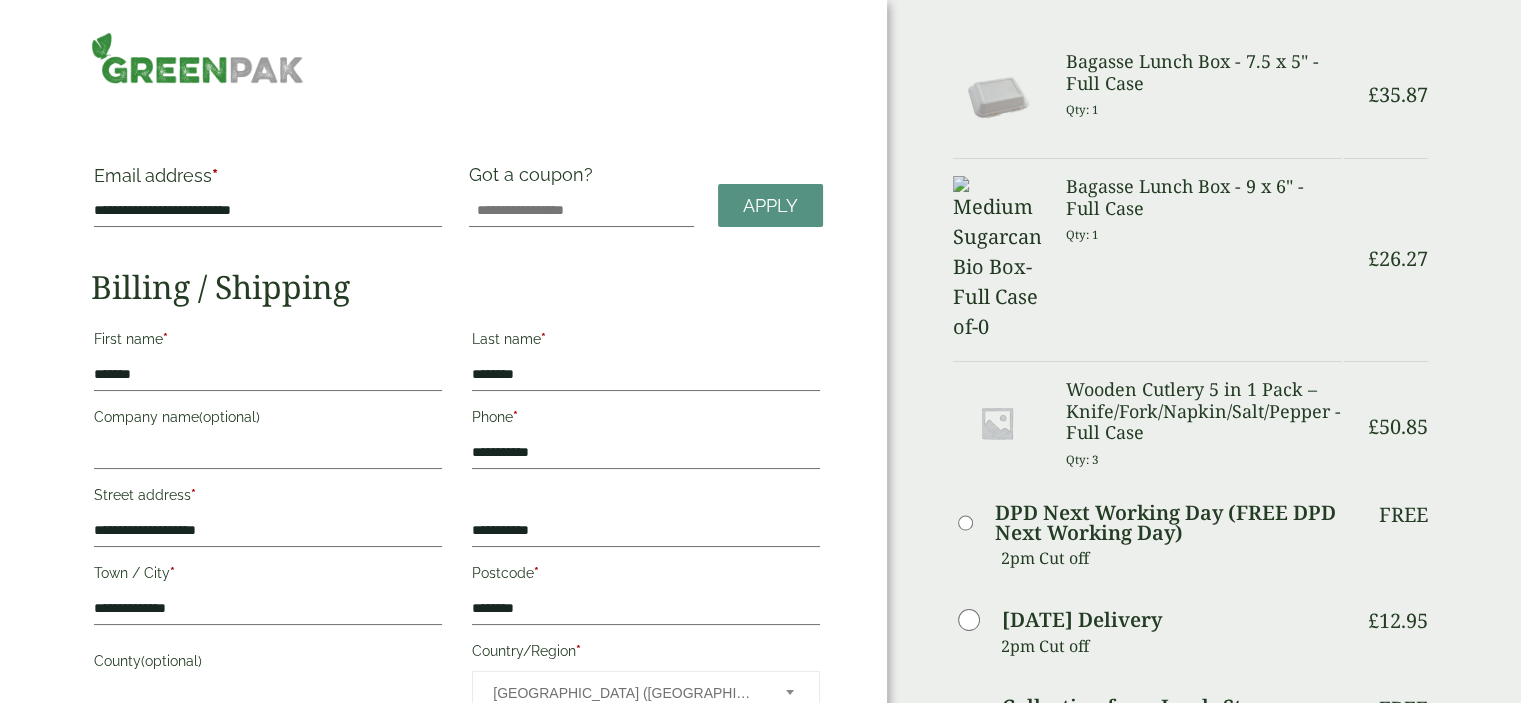 click on "**********" at bounding box center [443, 737] 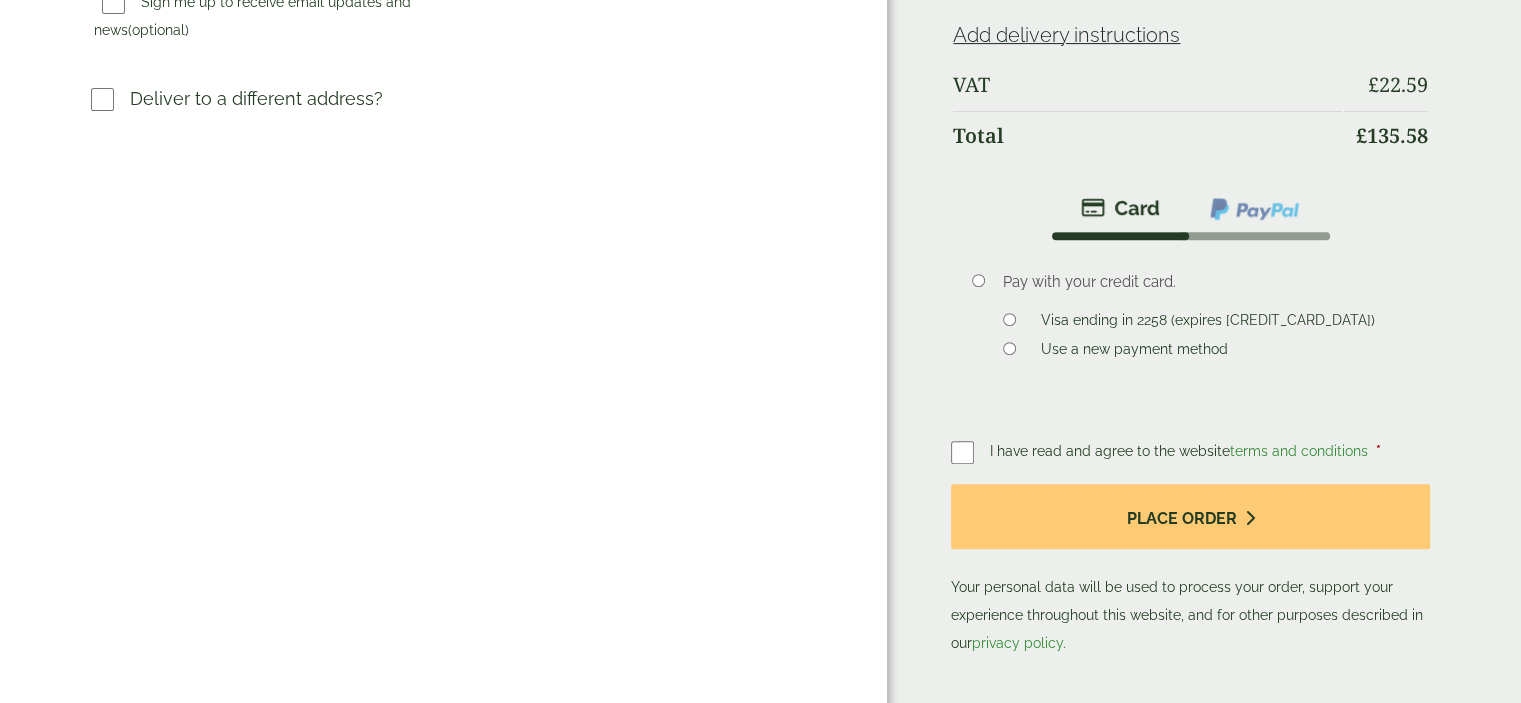 scroll, scrollTop: 742, scrollLeft: 0, axis: vertical 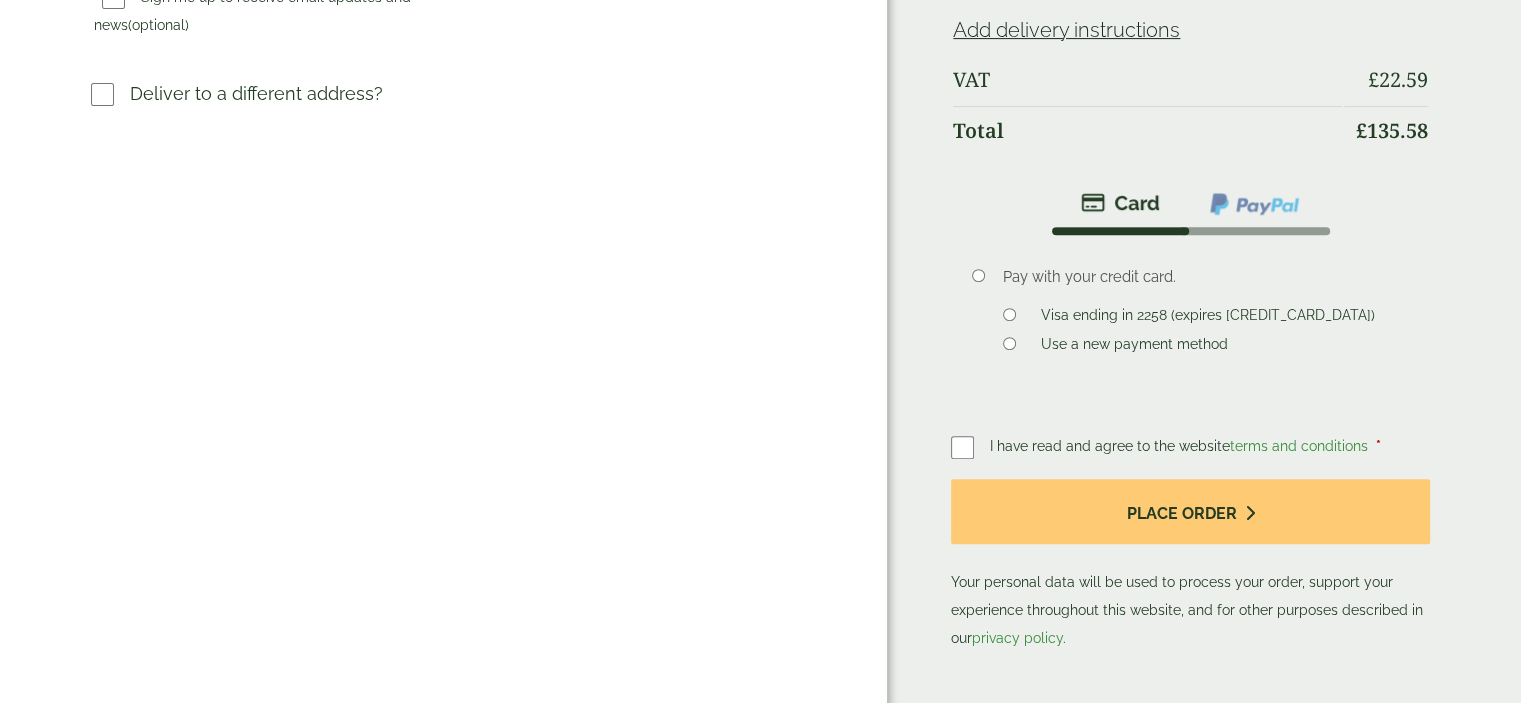 click on "Use a new payment method" at bounding box center [1201, 344] 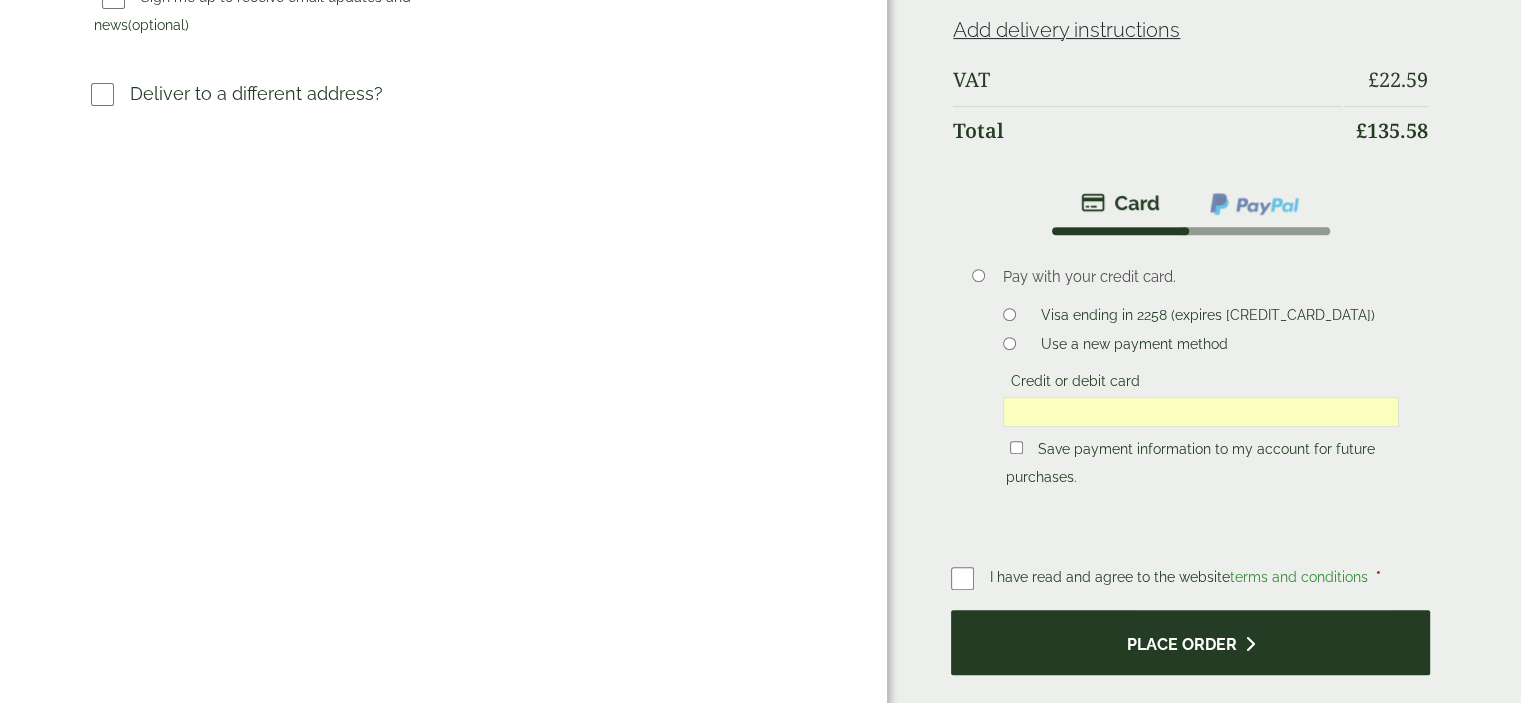 click on "Place order" at bounding box center [1190, 642] 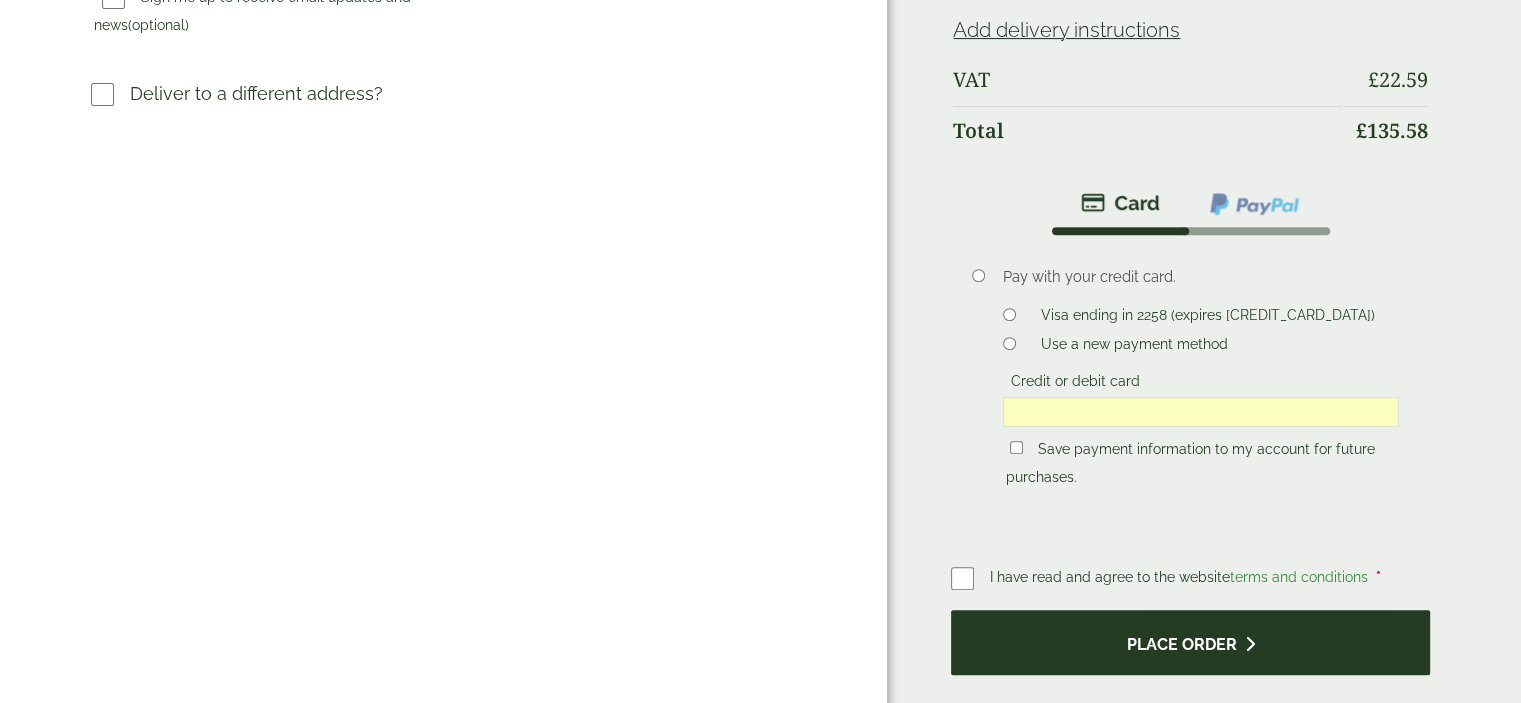 click on "Place order" at bounding box center [1190, 642] 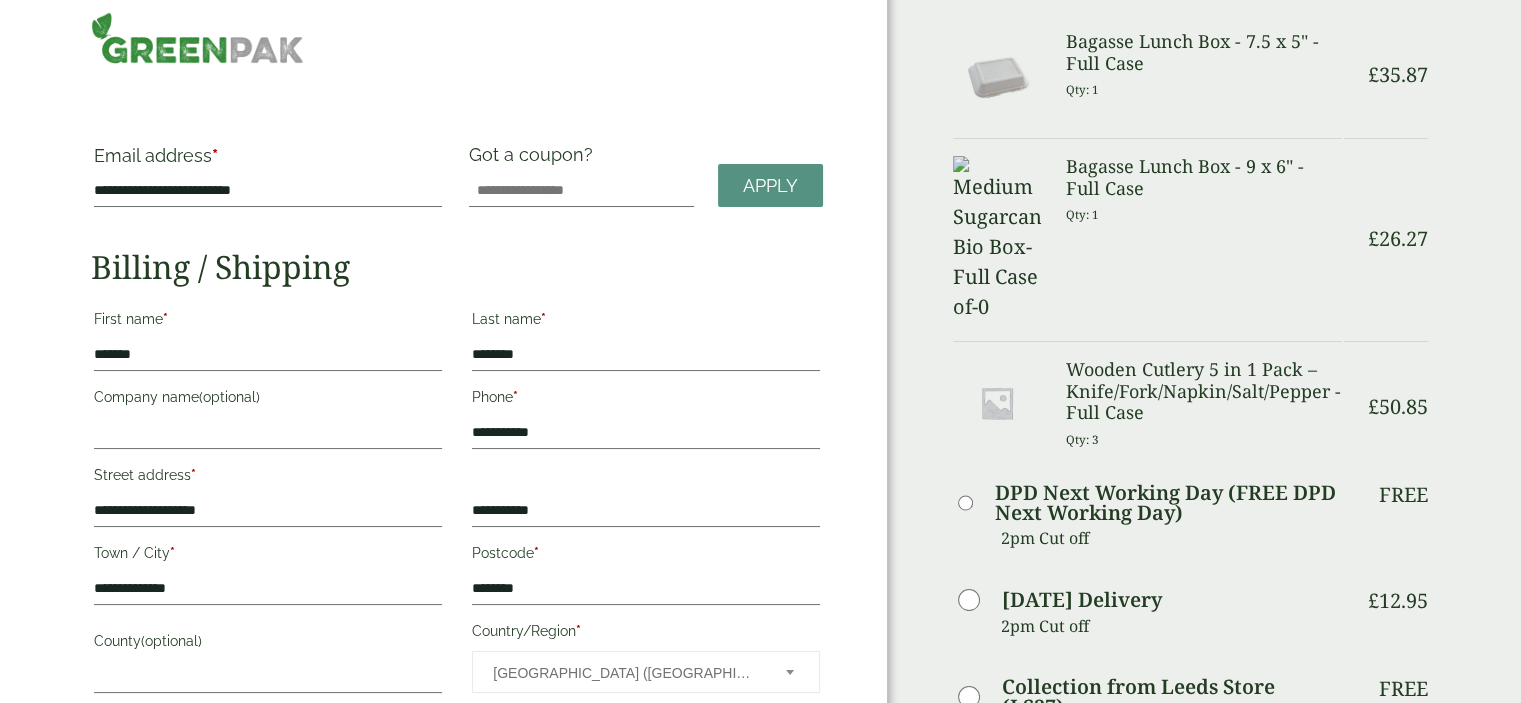 scroll, scrollTop: 0, scrollLeft: 0, axis: both 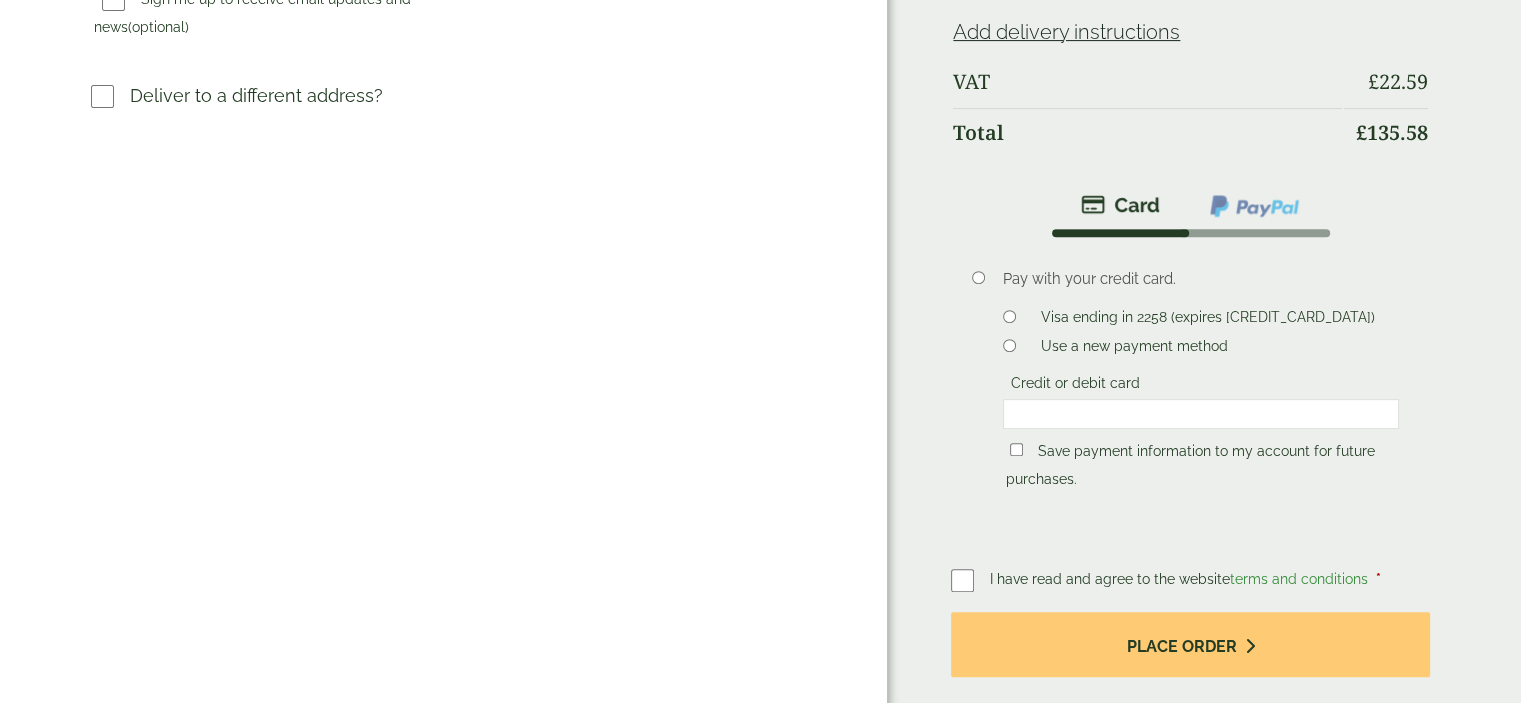 click at bounding box center [1201, 414] 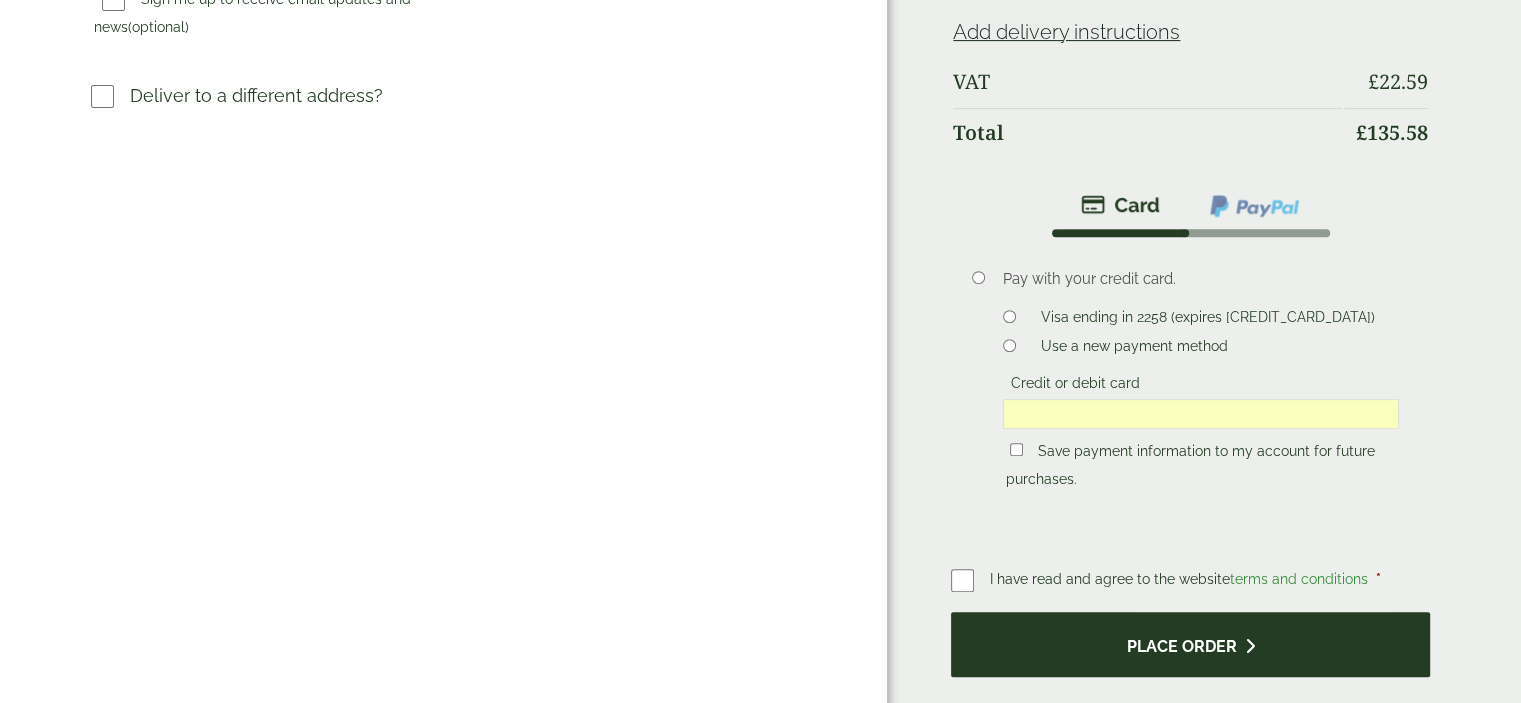 click on "Place order" at bounding box center [1190, 644] 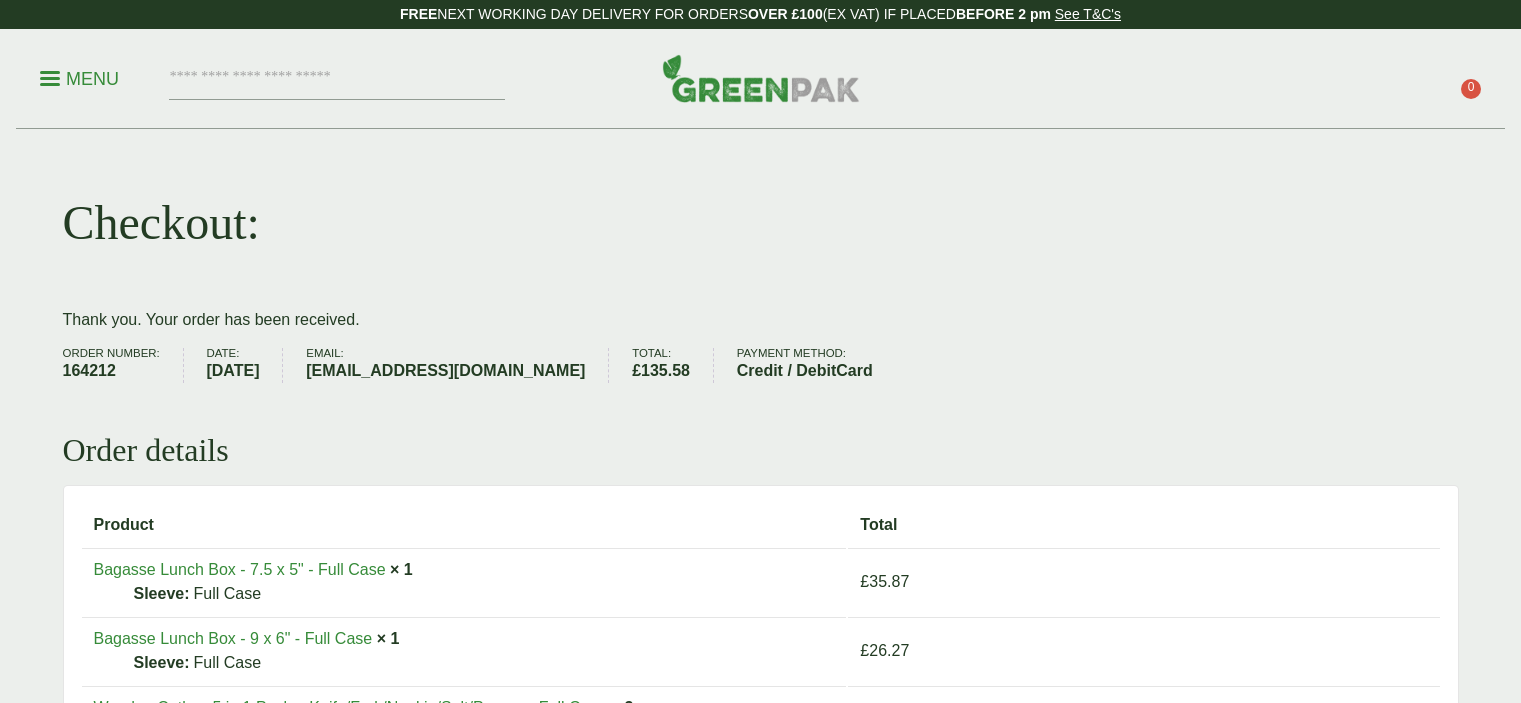 scroll, scrollTop: 0, scrollLeft: 0, axis: both 